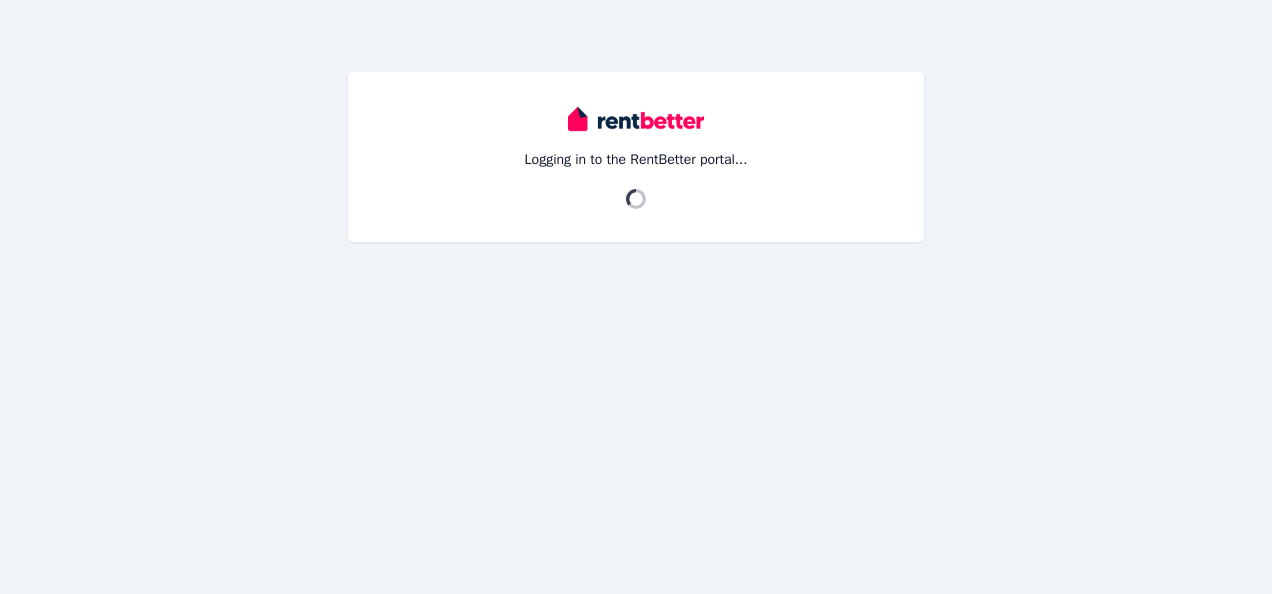 scroll, scrollTop: 0, scrollLeft: 0, axis: both 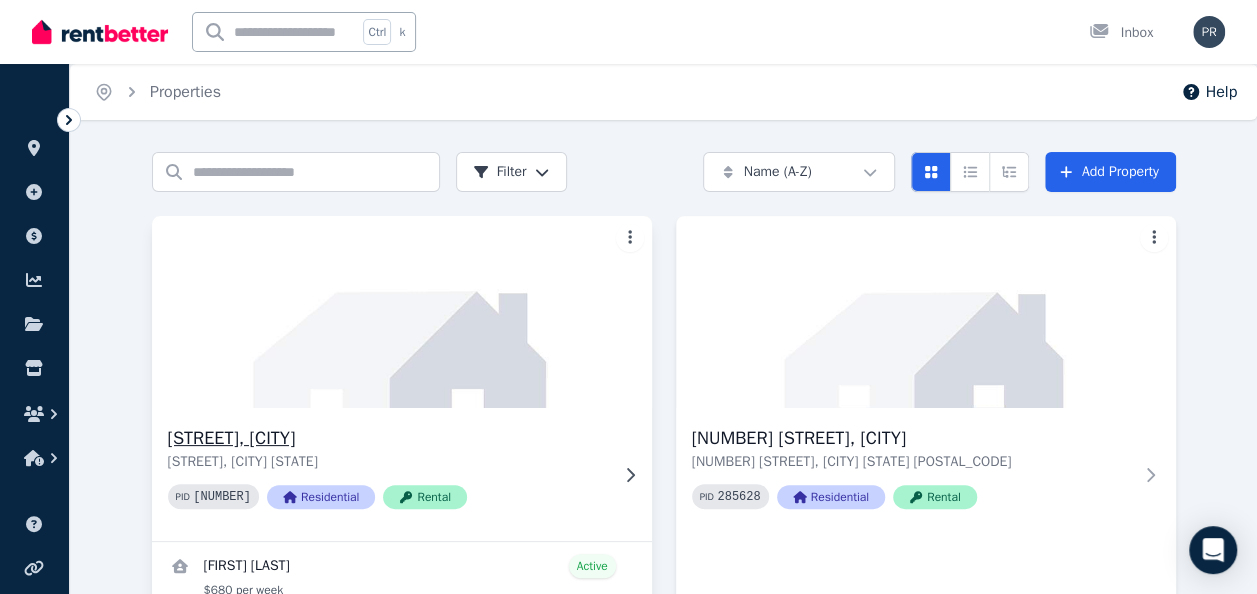 click 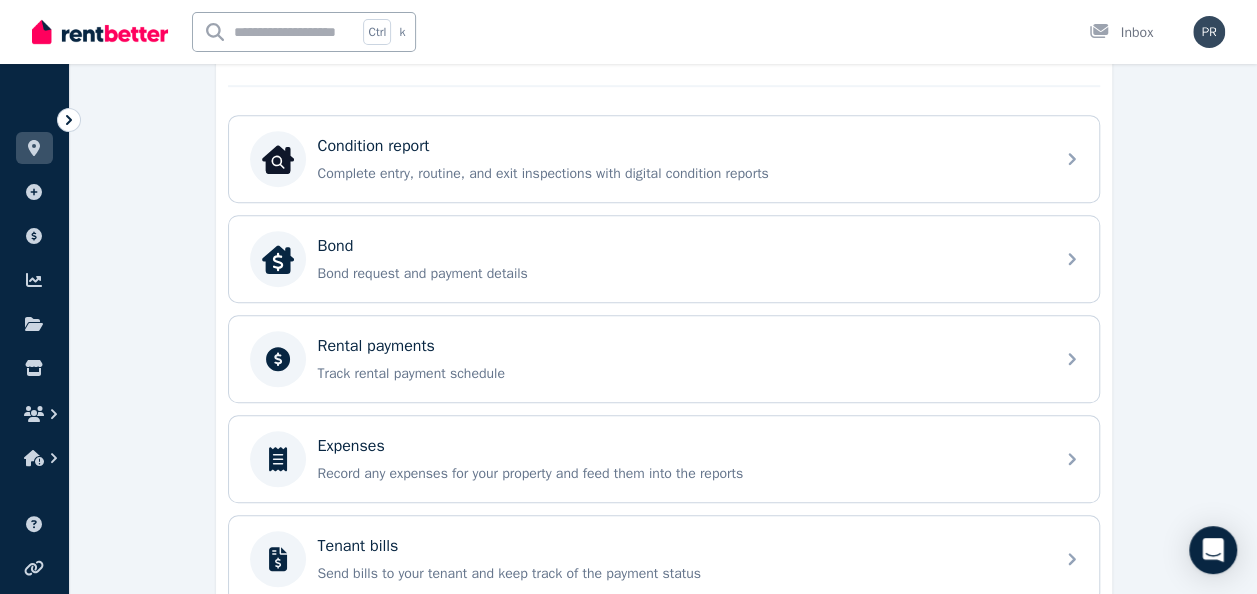 scroll, scrollTop: 615, scrollLeft: 0, axis: vertical 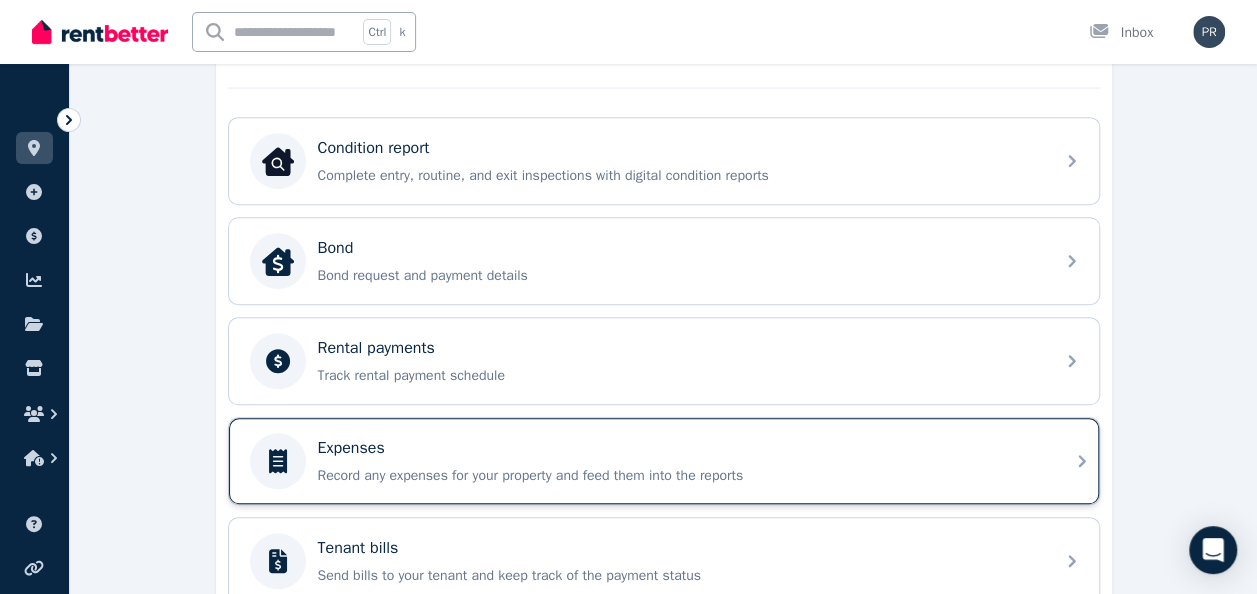 click 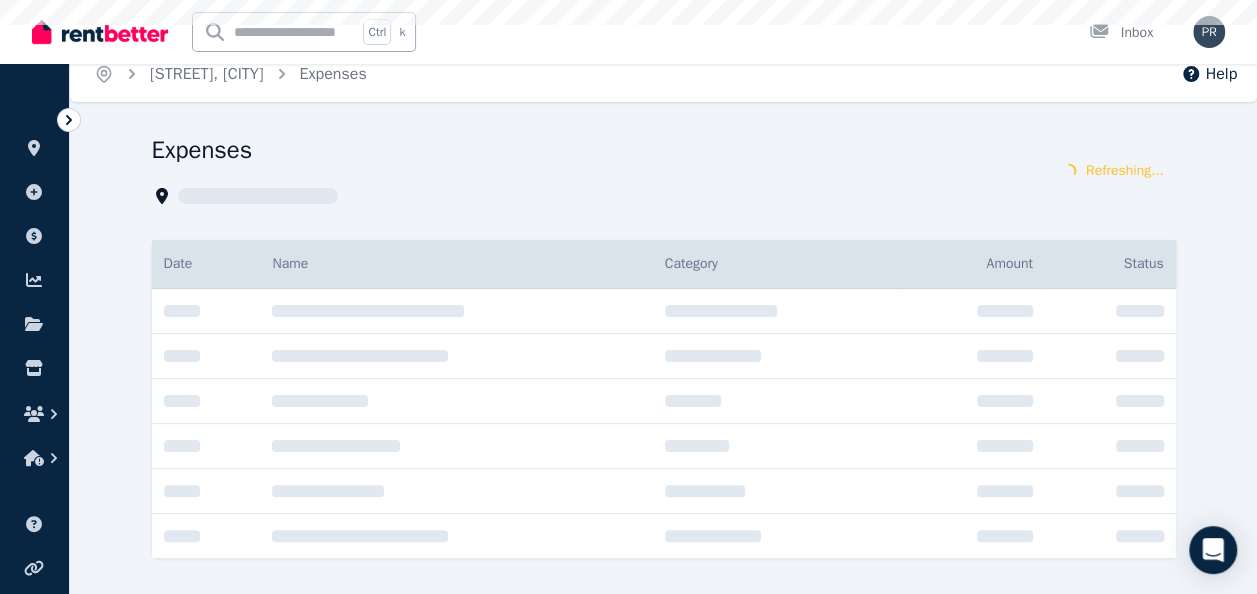 scroll, scrollTop: 0, scrollLeft: 0, axis: both 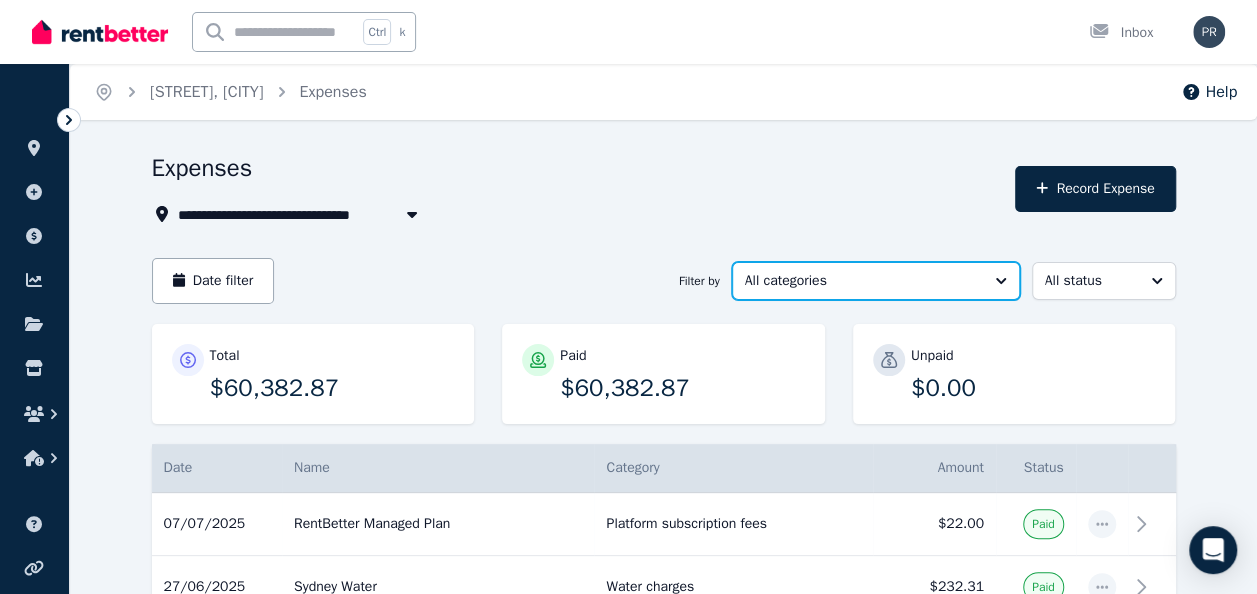 click on "All categories" at bounding box center [876, 281] 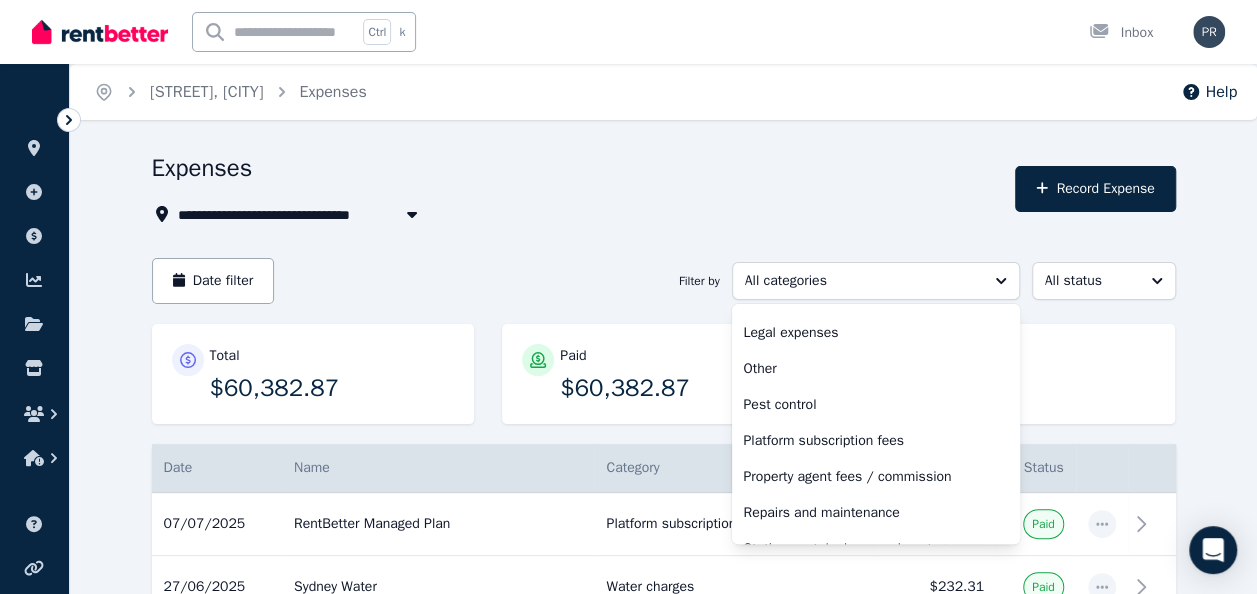 scroll, scrollTop: 548, scrollLeft: 0, axis: vertical 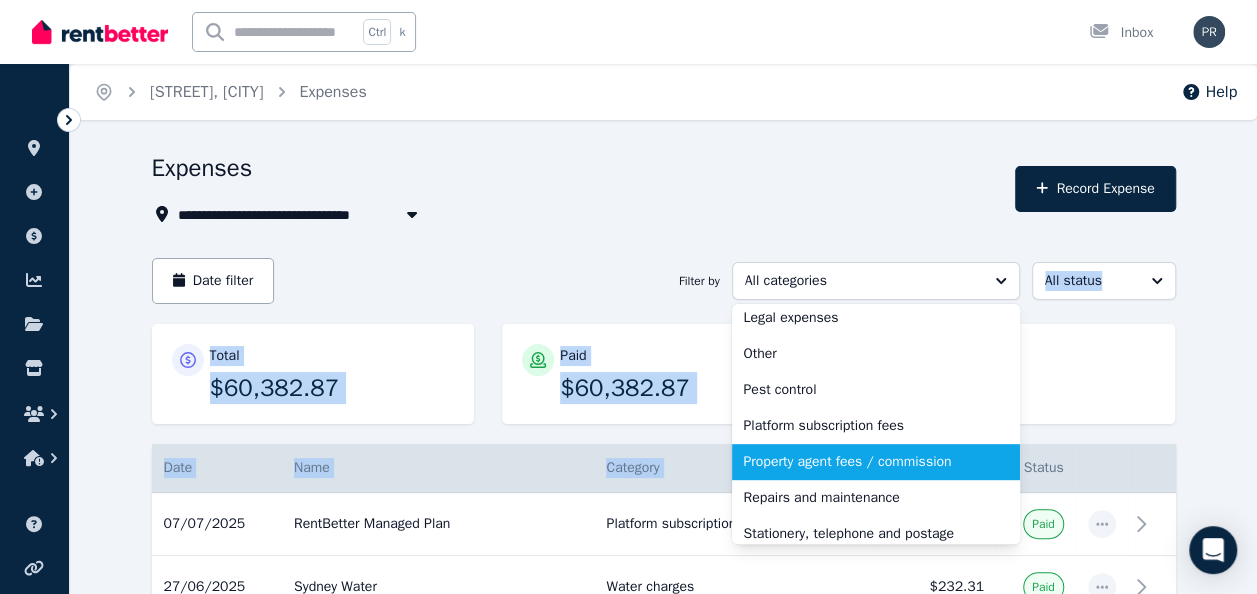 drag, startPoint x: 1026, startPoint y: 474, endPoint x: 1002, endPoint y: 466, distance: 25.298222 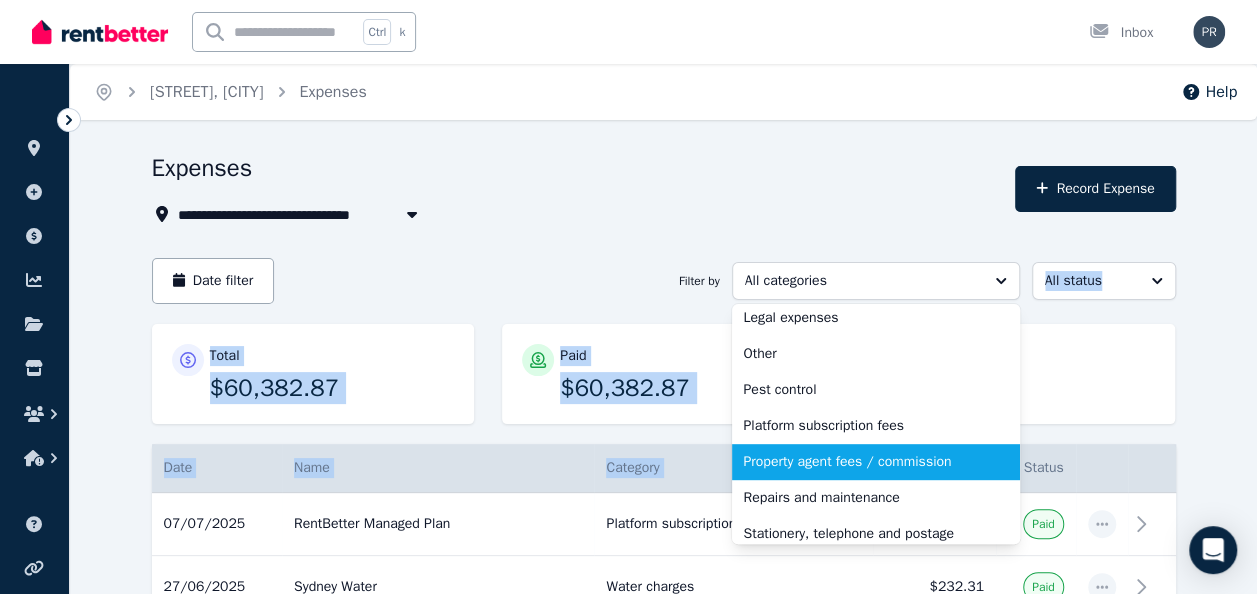 click on "**********" at bounding box center (664, 1807) 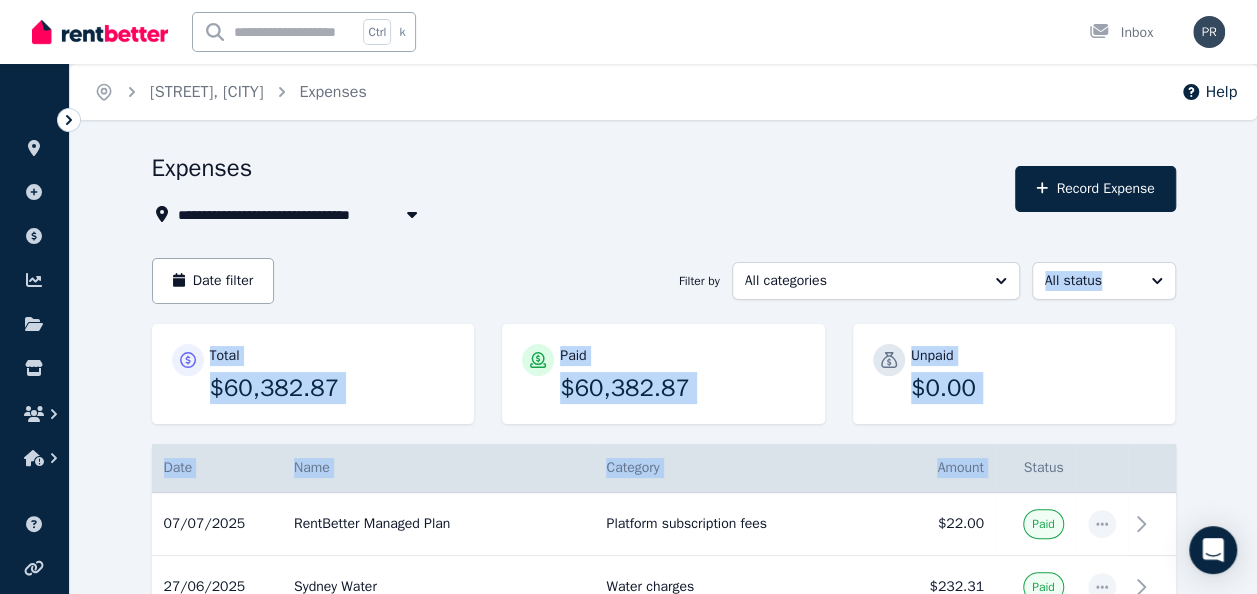 click on "Status" at bounding box center (1036, 468) 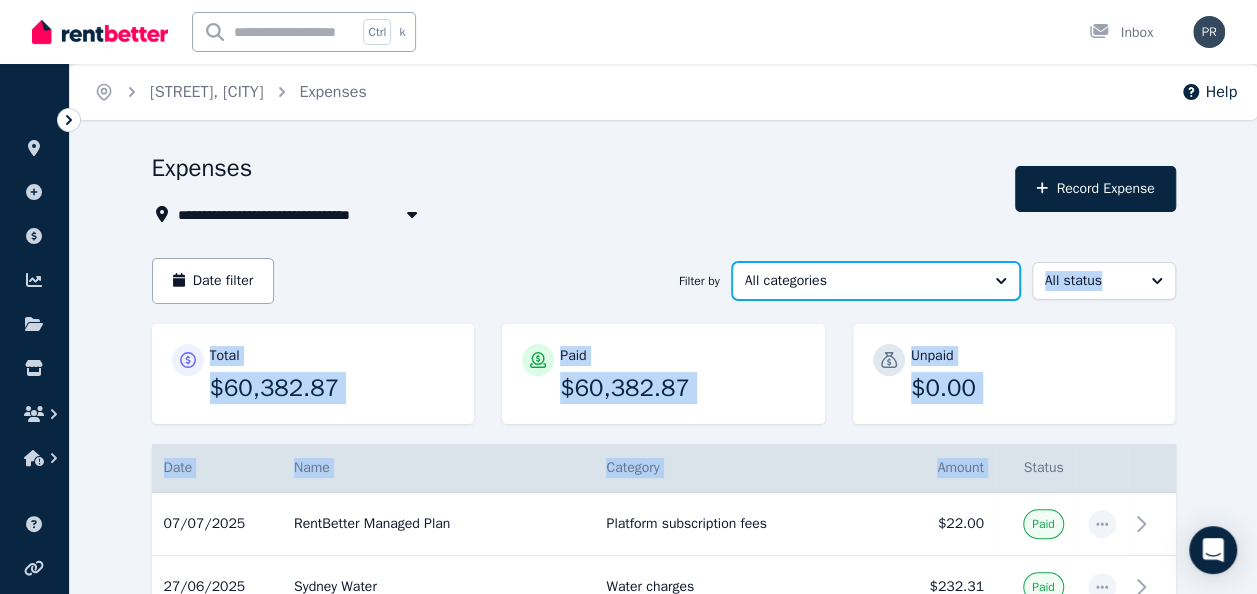 click on "All categories" at bounding box center [876, 281] 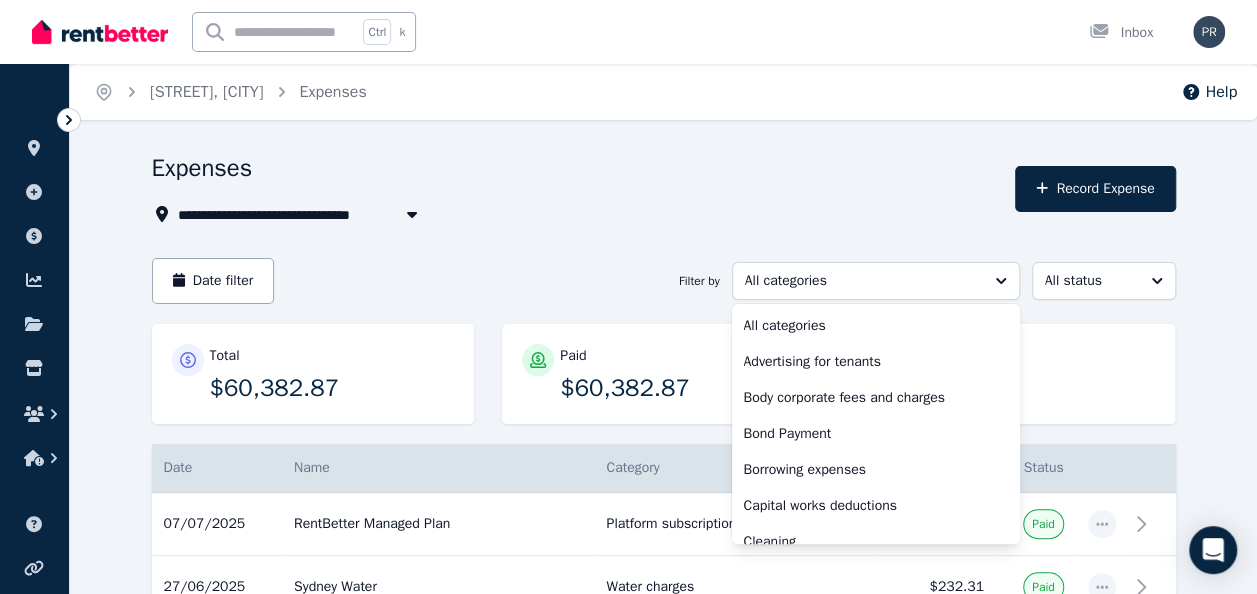 click on "**********" at bounding box center (578, 189) 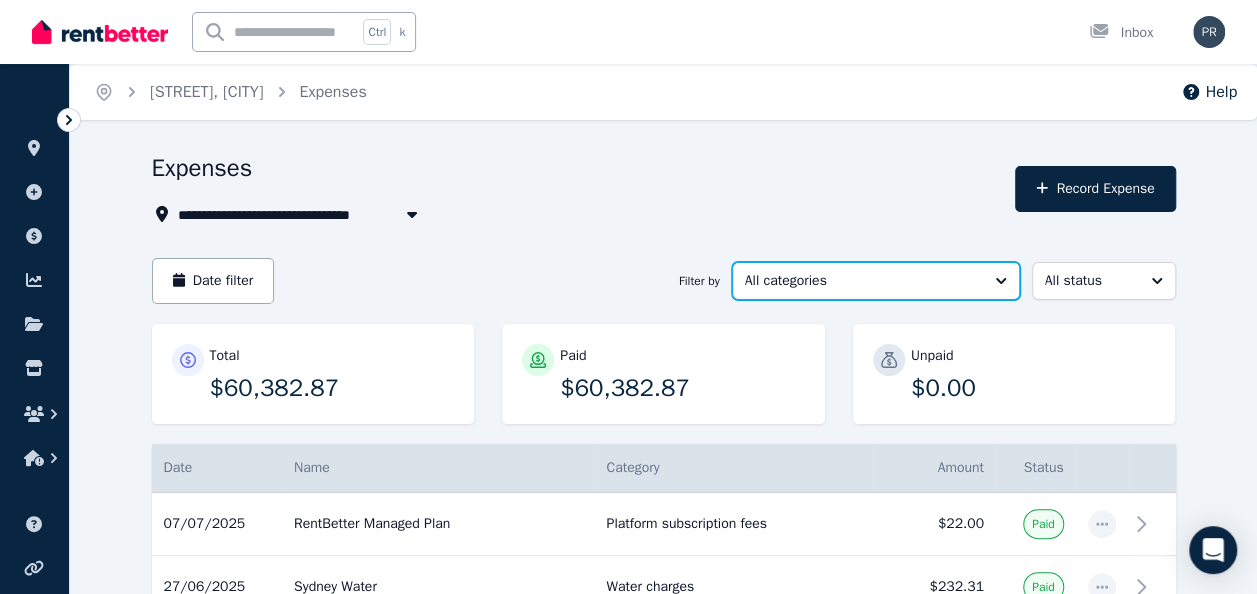 click on "All categories" at bounding box center (876, 281) 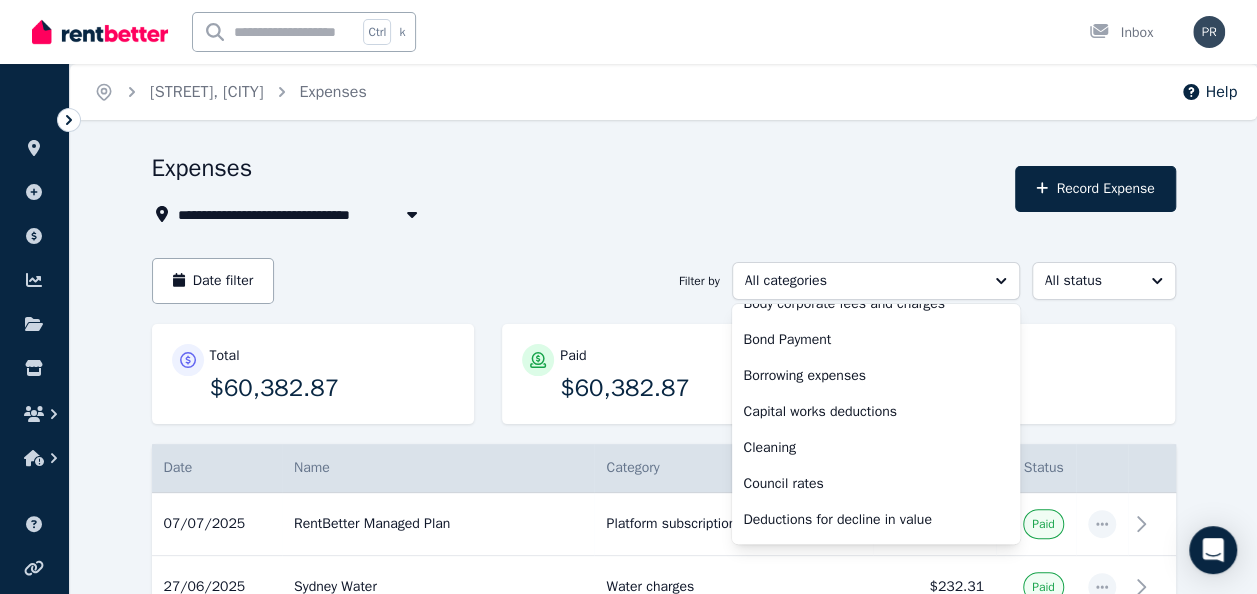 scroll, scrollTop: 90, scrollLeft: 0, axis: vertical 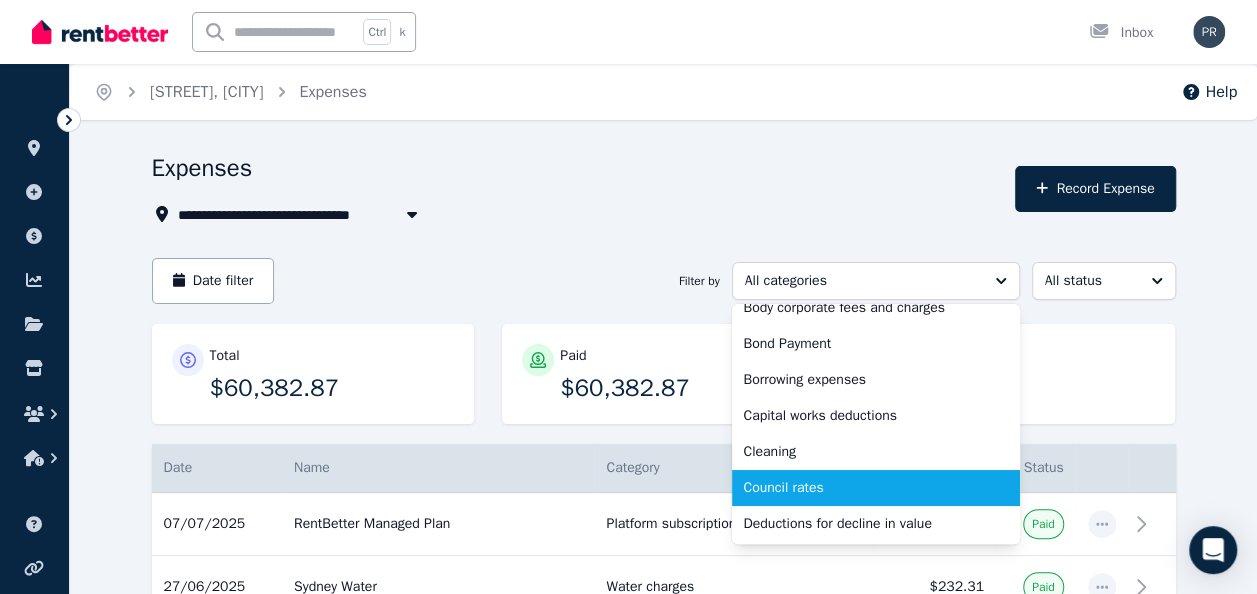 click on "Council rates" at bounding box center [864, 488] 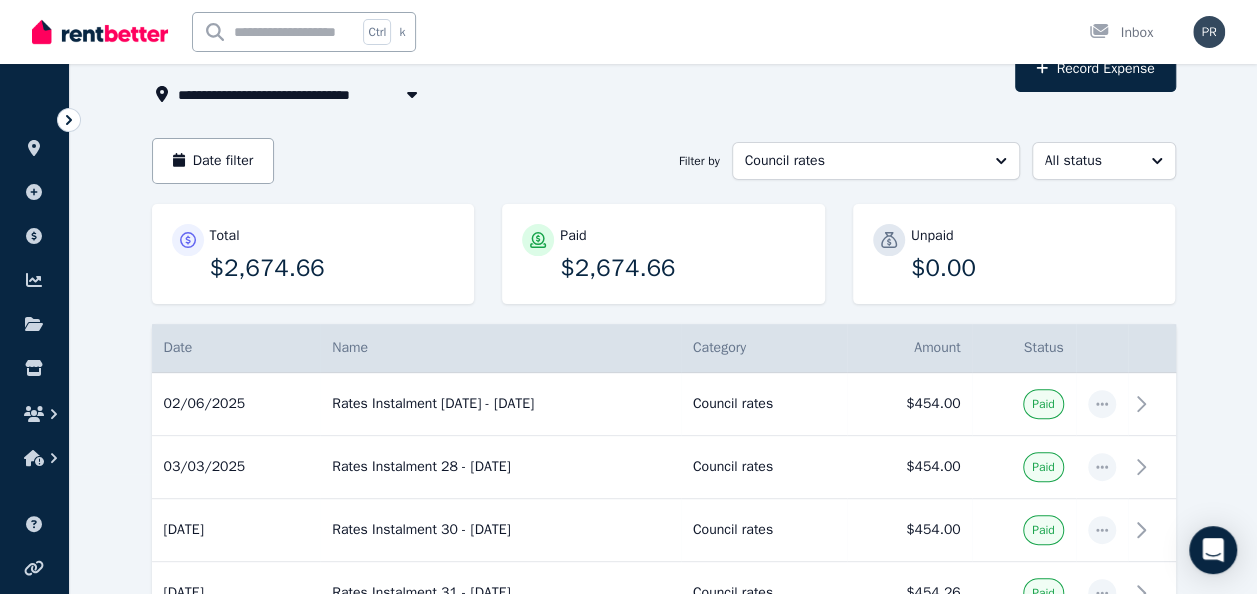 scroll, scrollTop: 129, scrollLeft: 0, axis: vertical 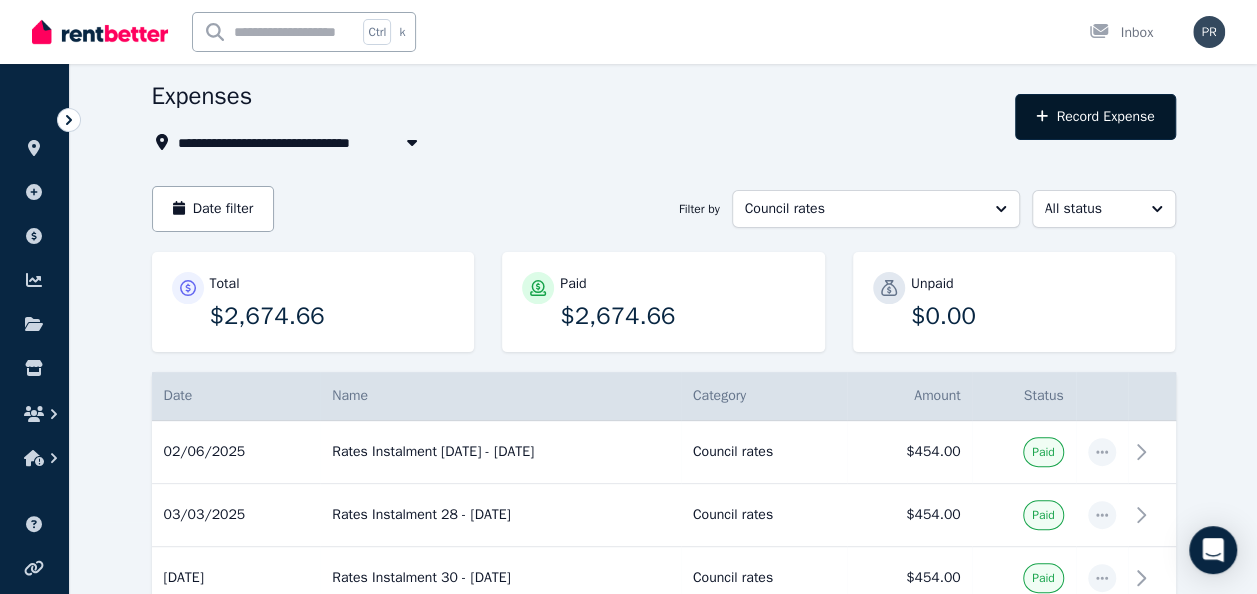 click 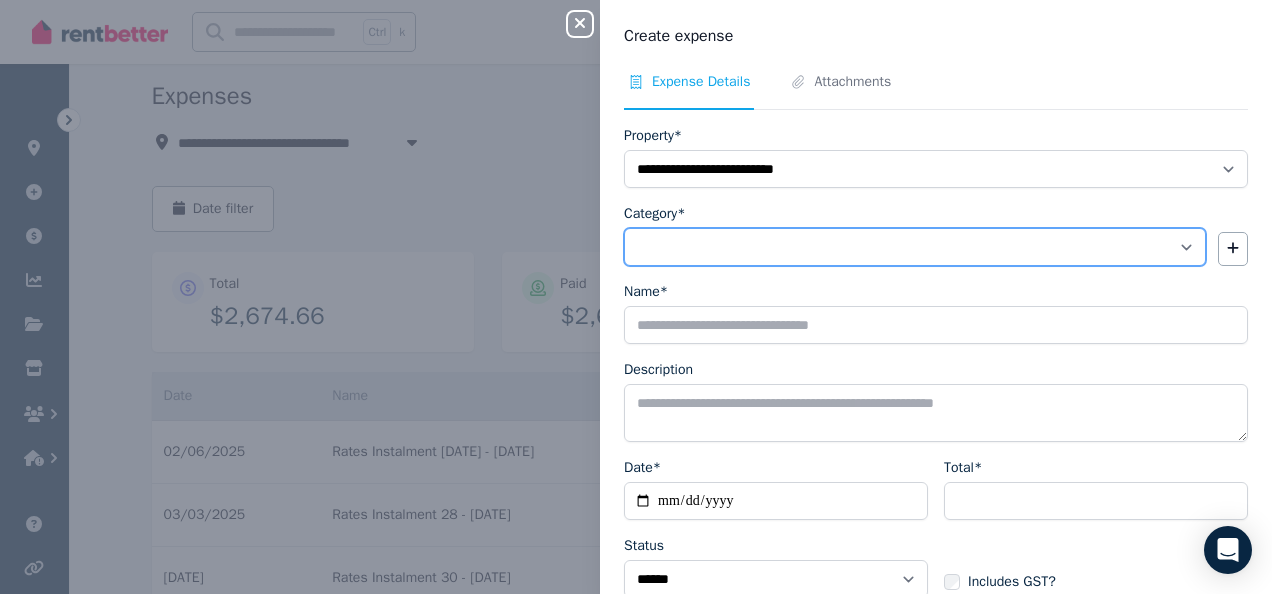 click on "**********" at bounding box center [915, 247] 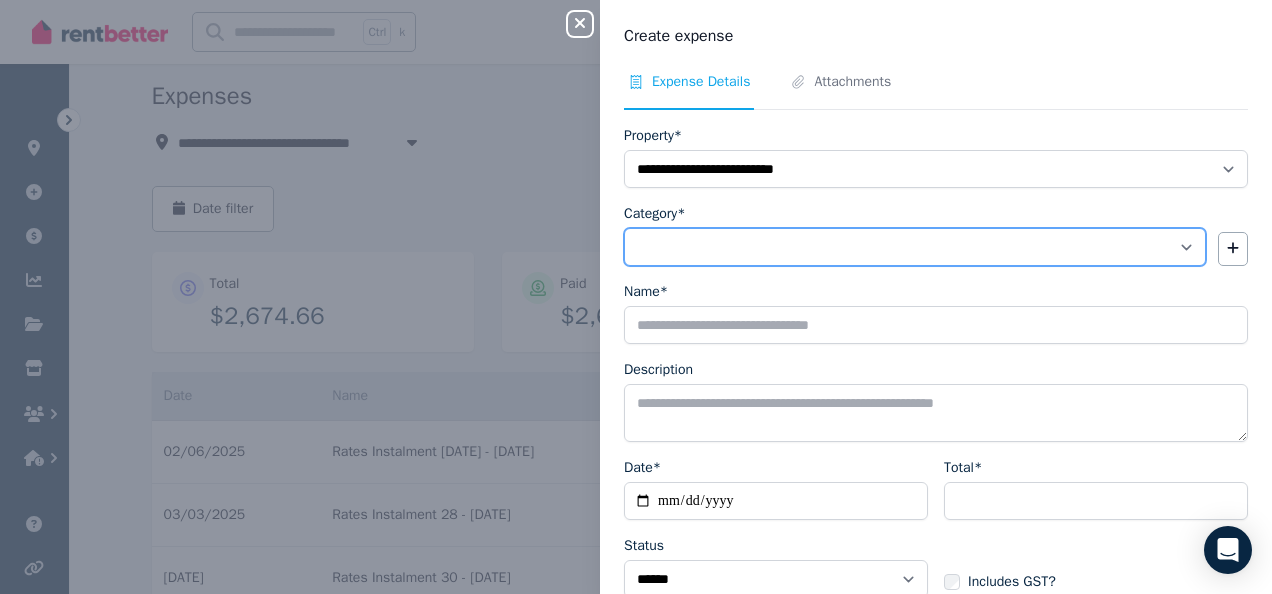 select on "**********" 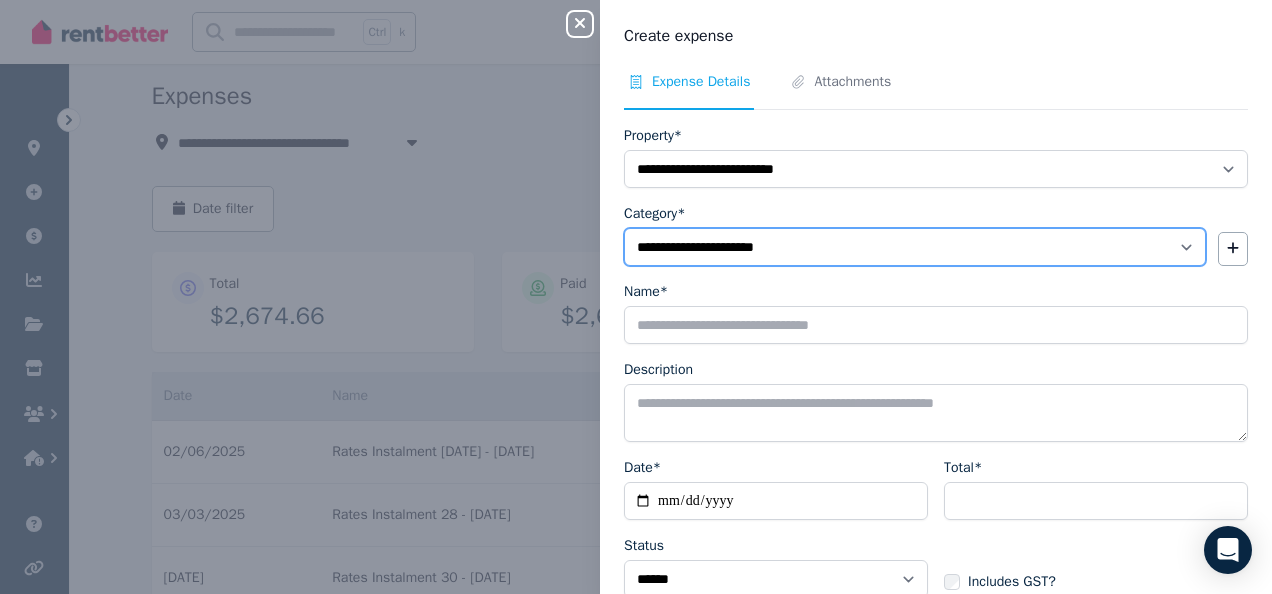 click on "**********" at bounding box center (915, 247) 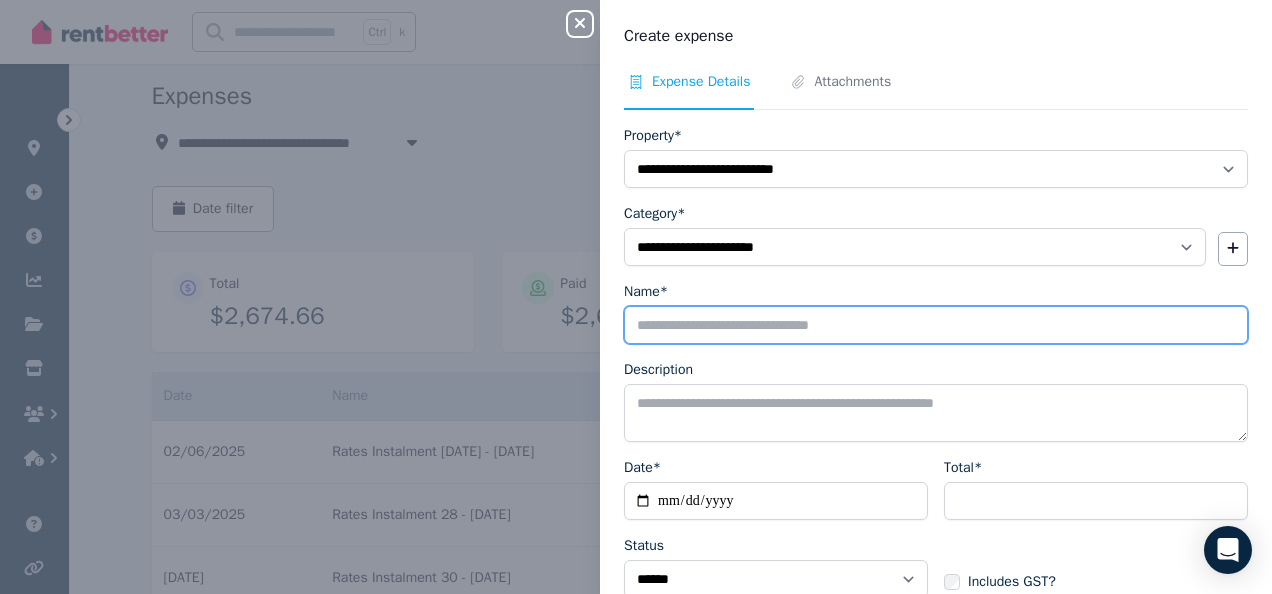 click on "Name*" at bounding box center (936, 325) 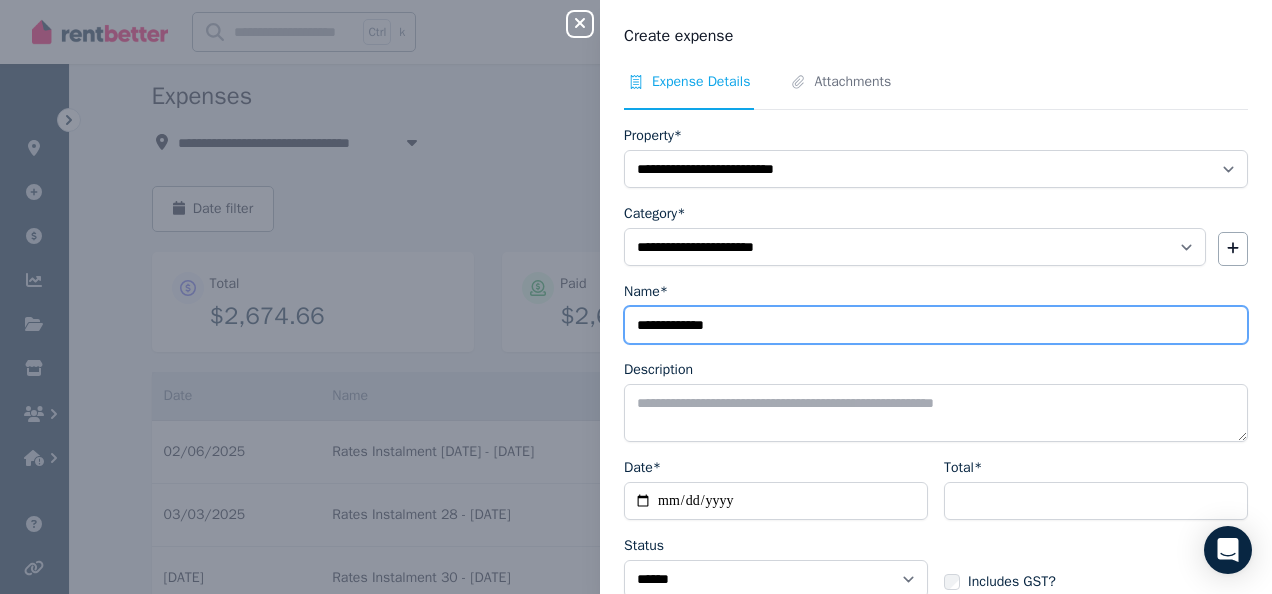 type on "**********" 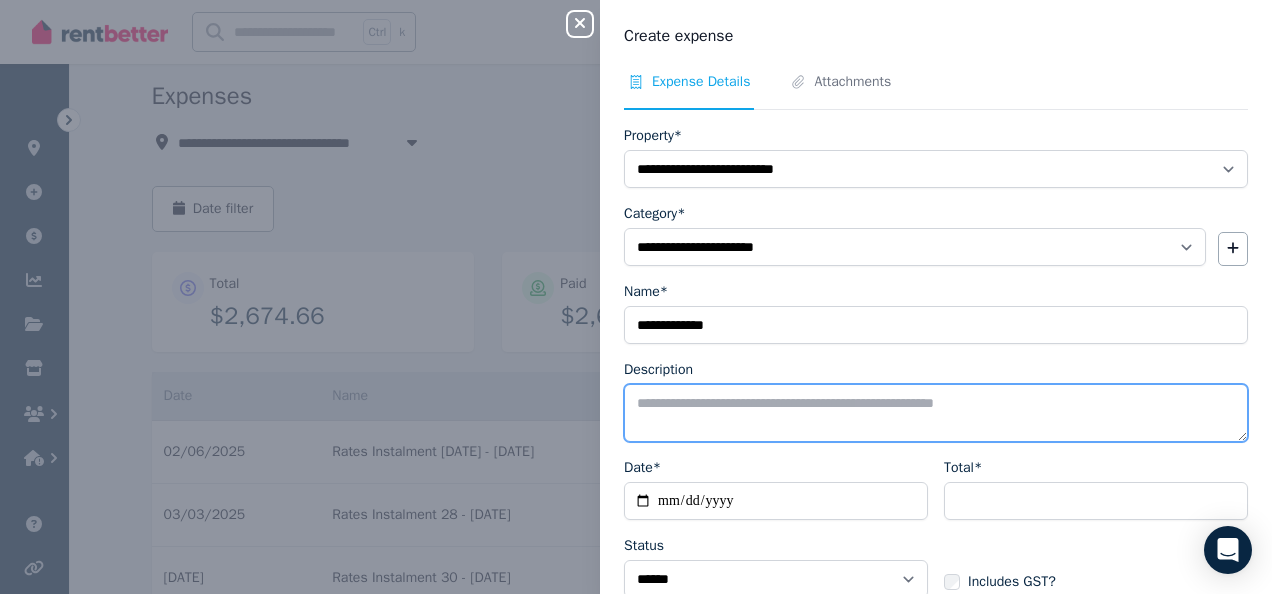 click on "Description" at bounding box center (936, 413) 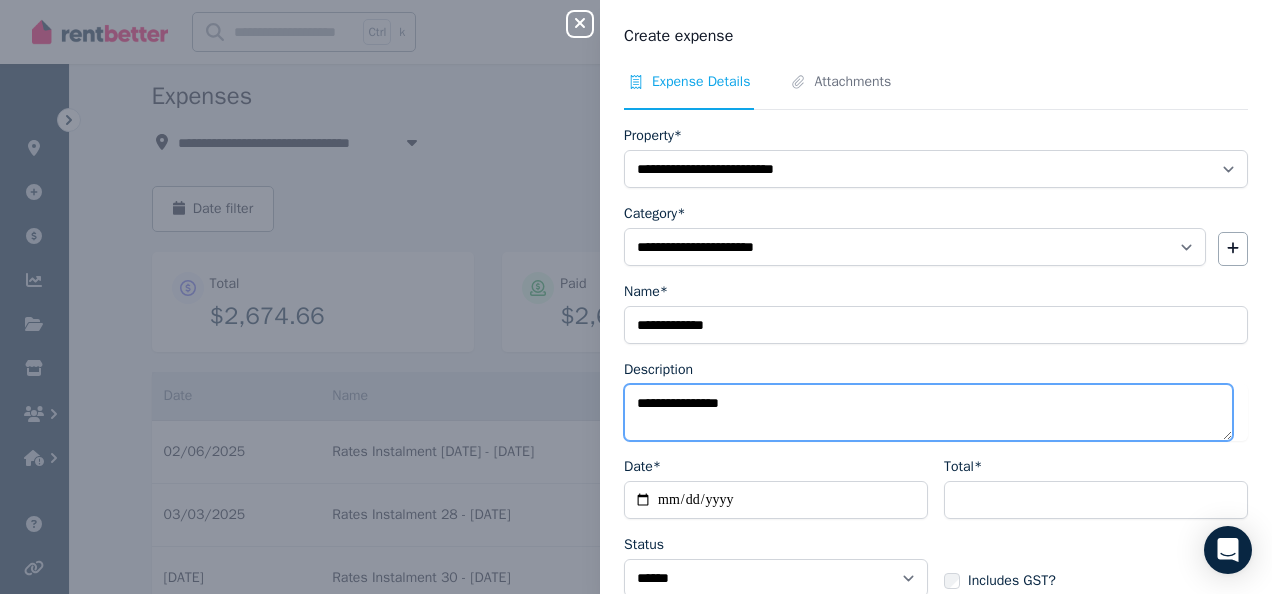 type on "**********" 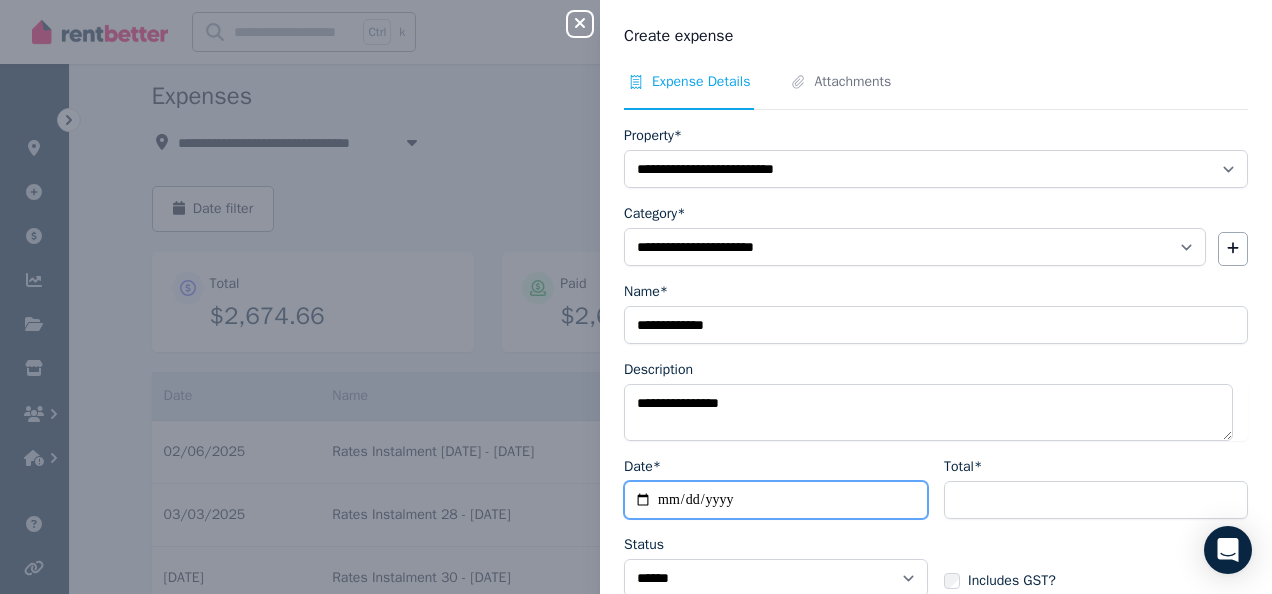 click on "Date*" at bounding box center (776, 500) 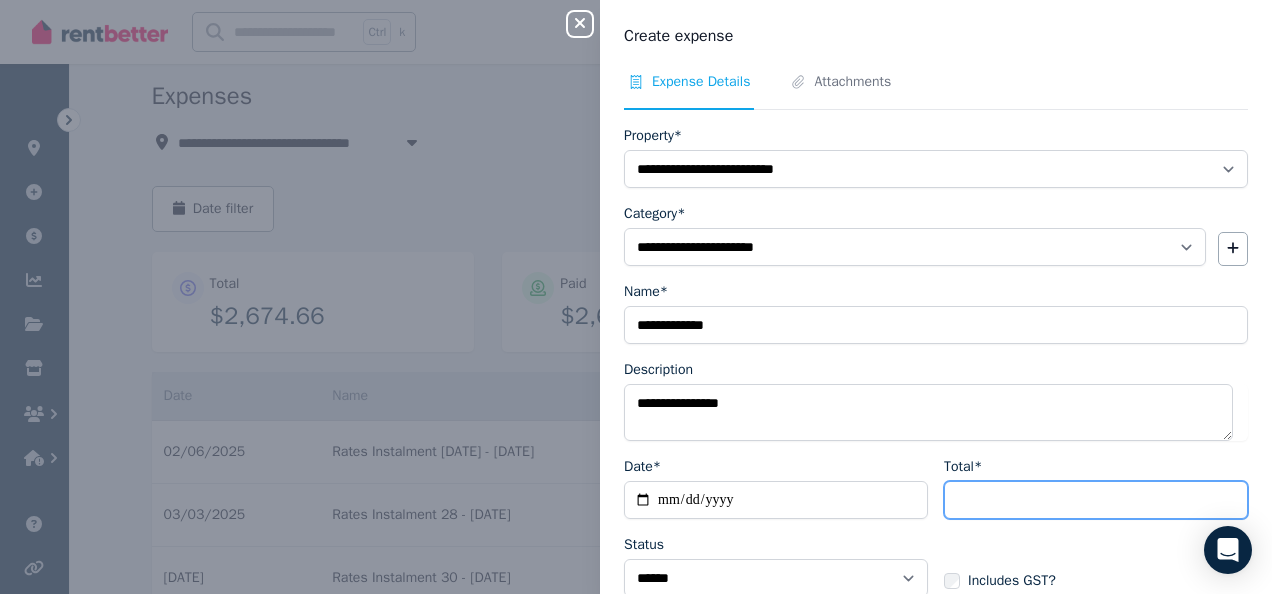 click on "Total*" at bounding box center [1096, 500] 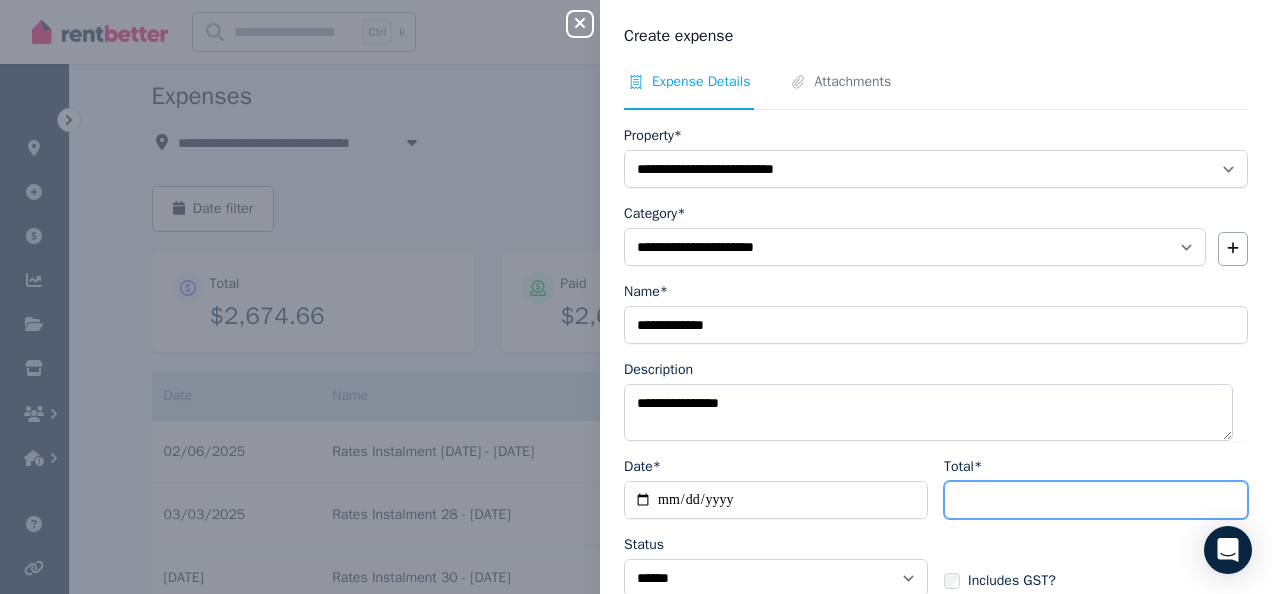 scroll, scrollTop: 117, scrollLeft: 0, axis: vertical 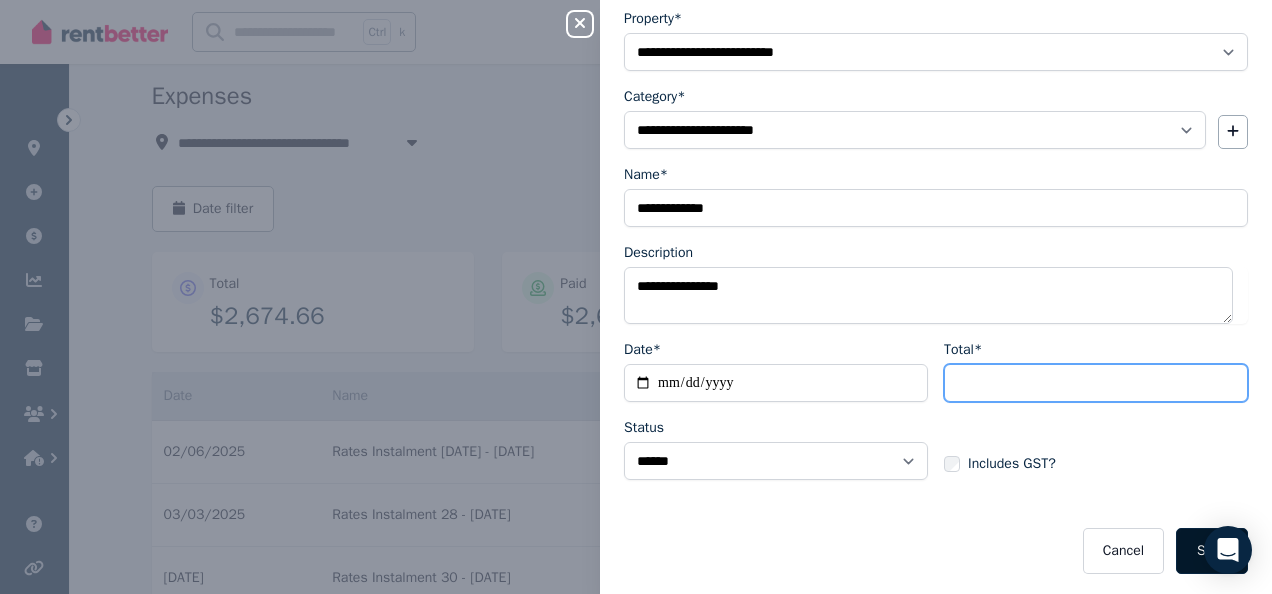 type on "******" 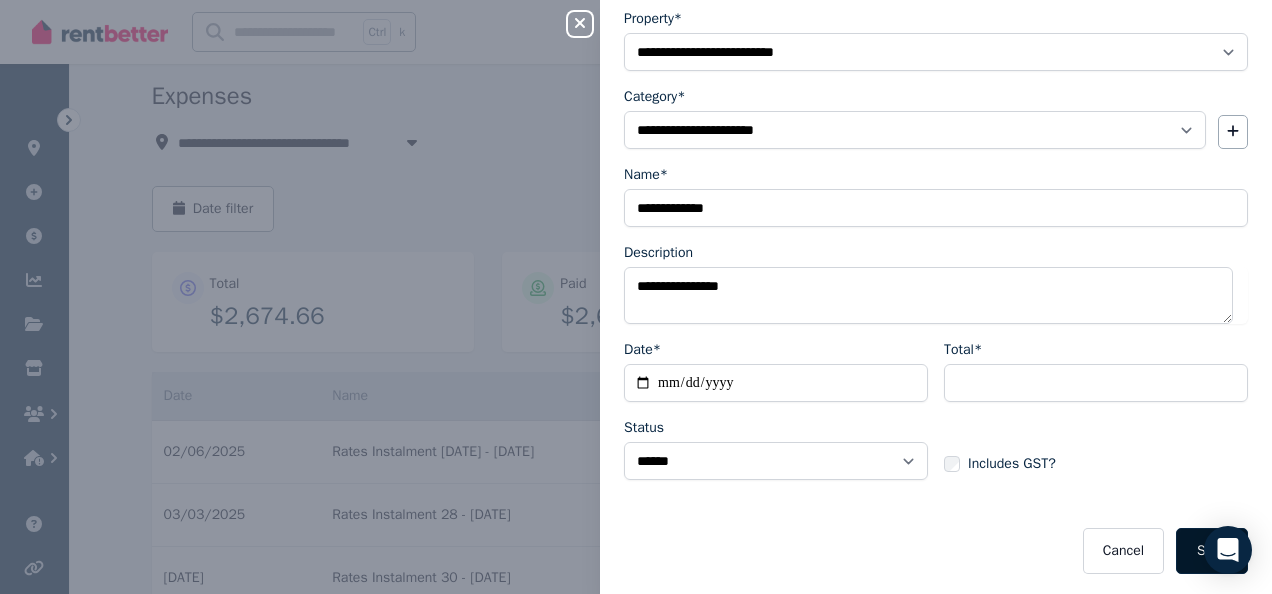 click on "Save" at bounding box center (1212, 551) 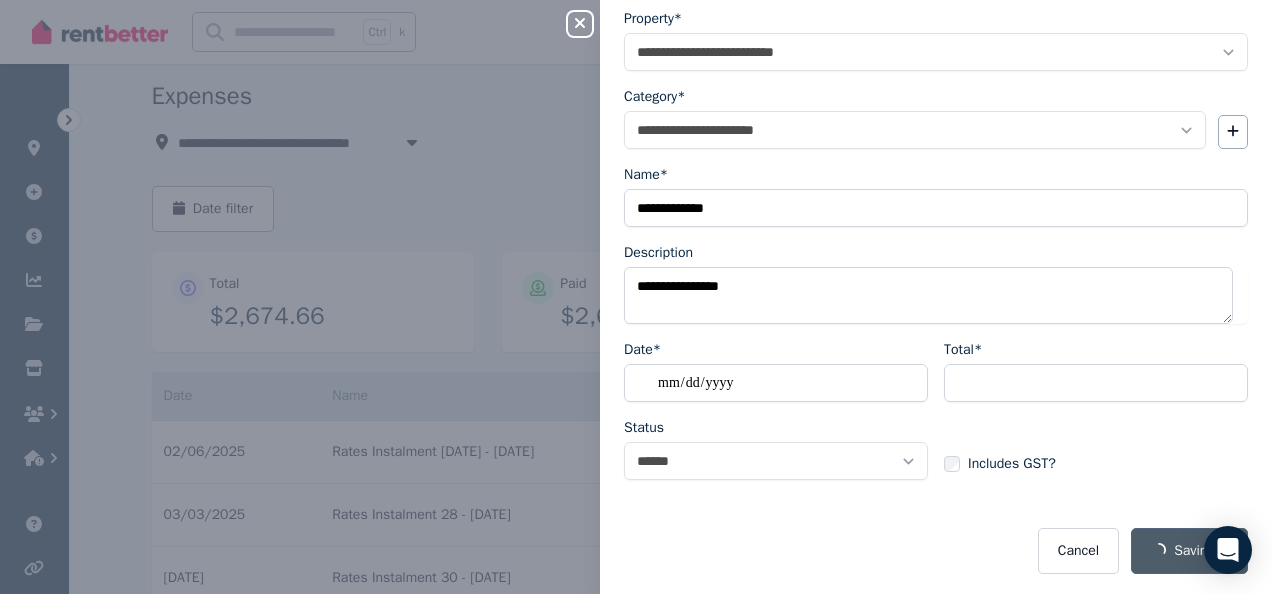 select on "**********" 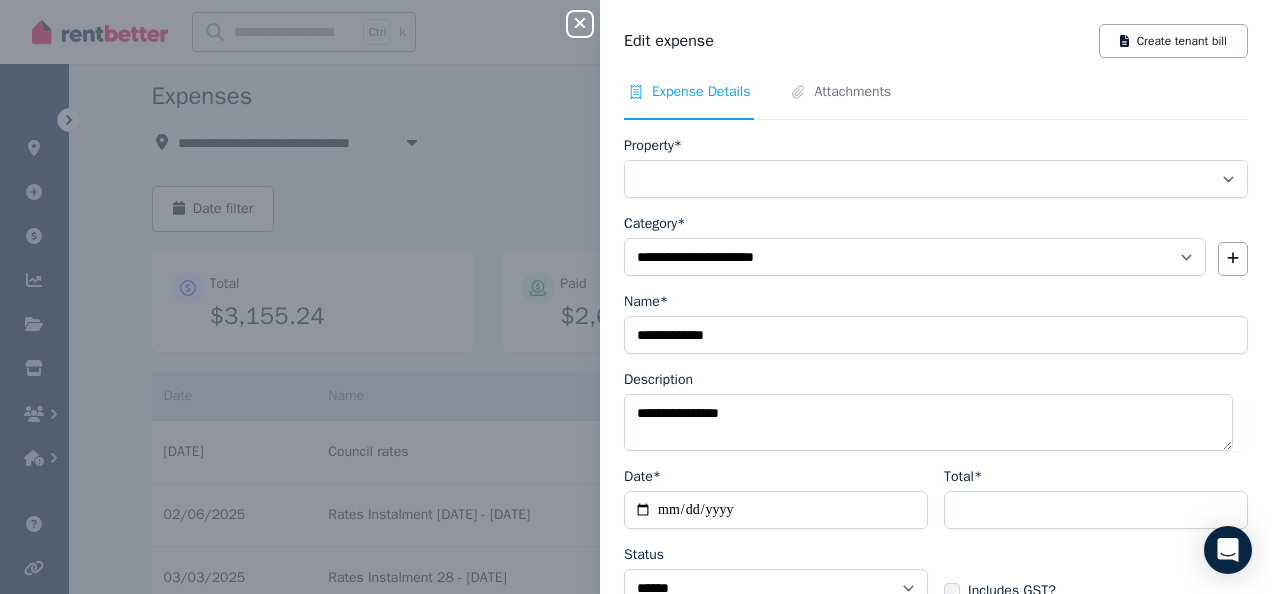 click 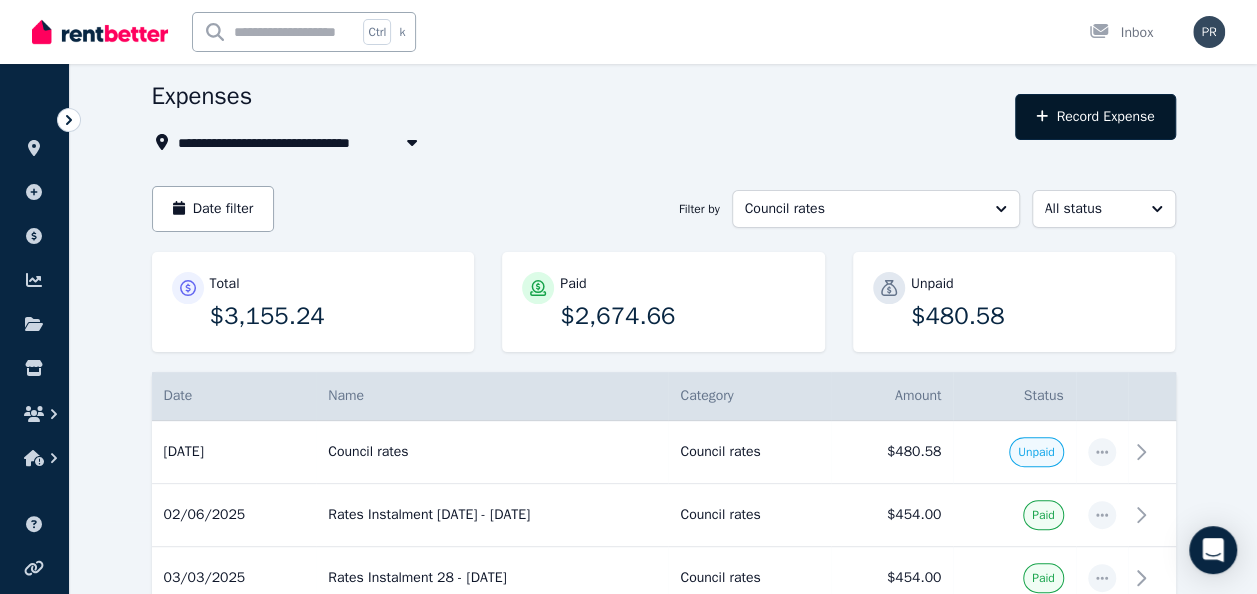 click on "Record Expense" at bounding box center (1095, 117) 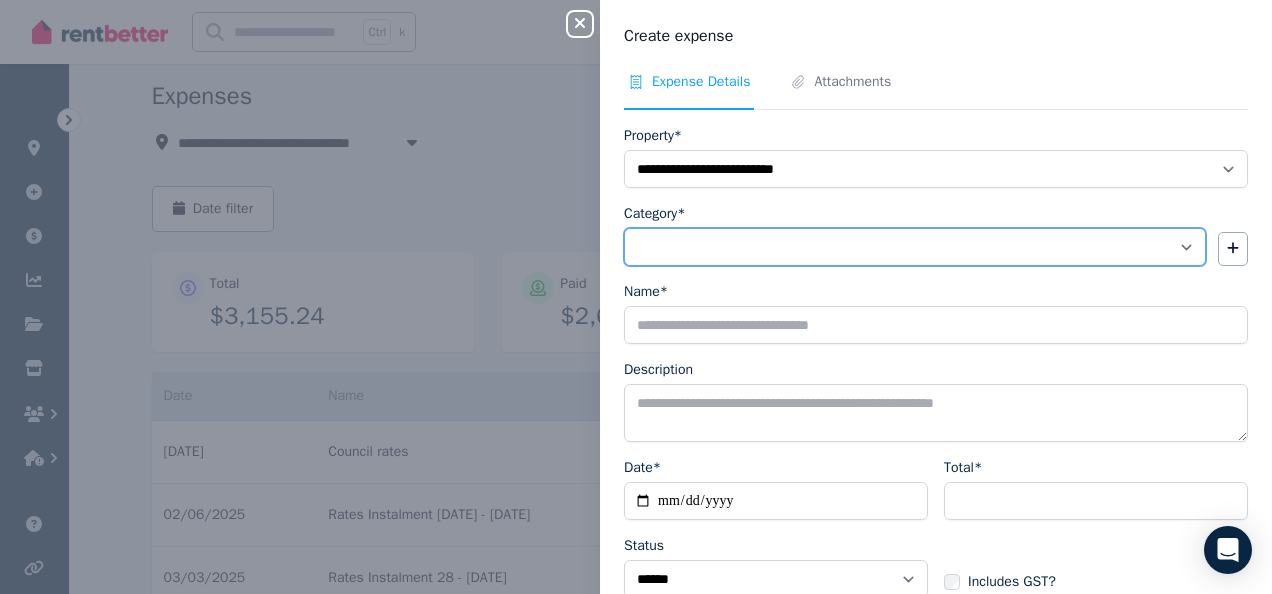 click on "**********" at bounding box center (915, 247) 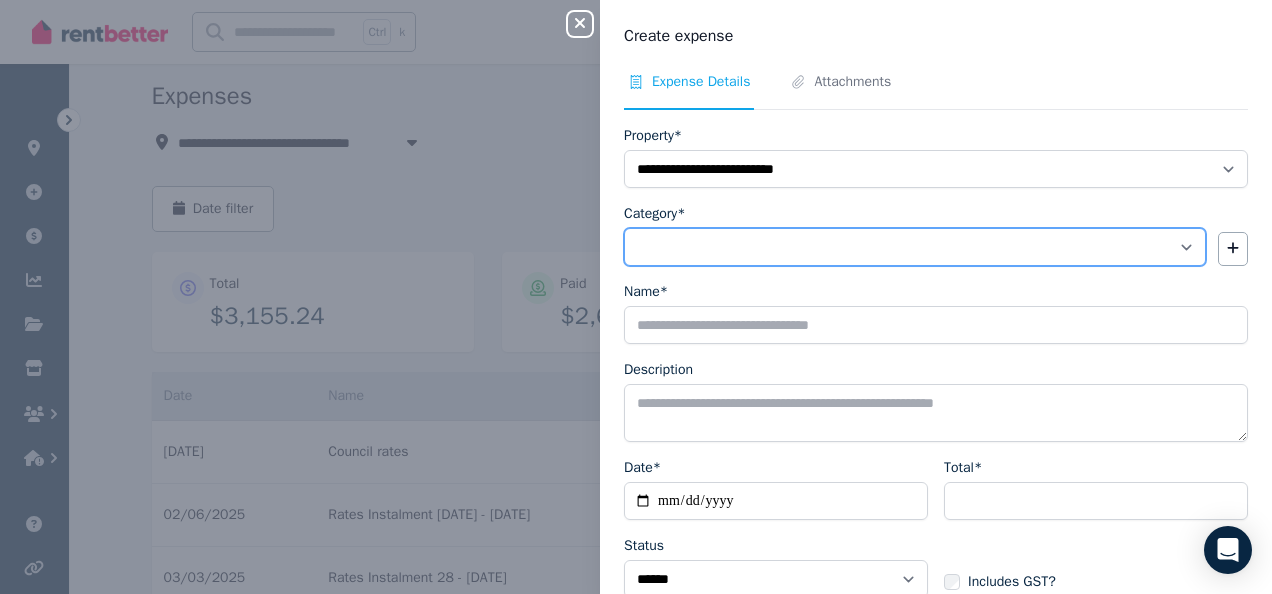 select on "**********" 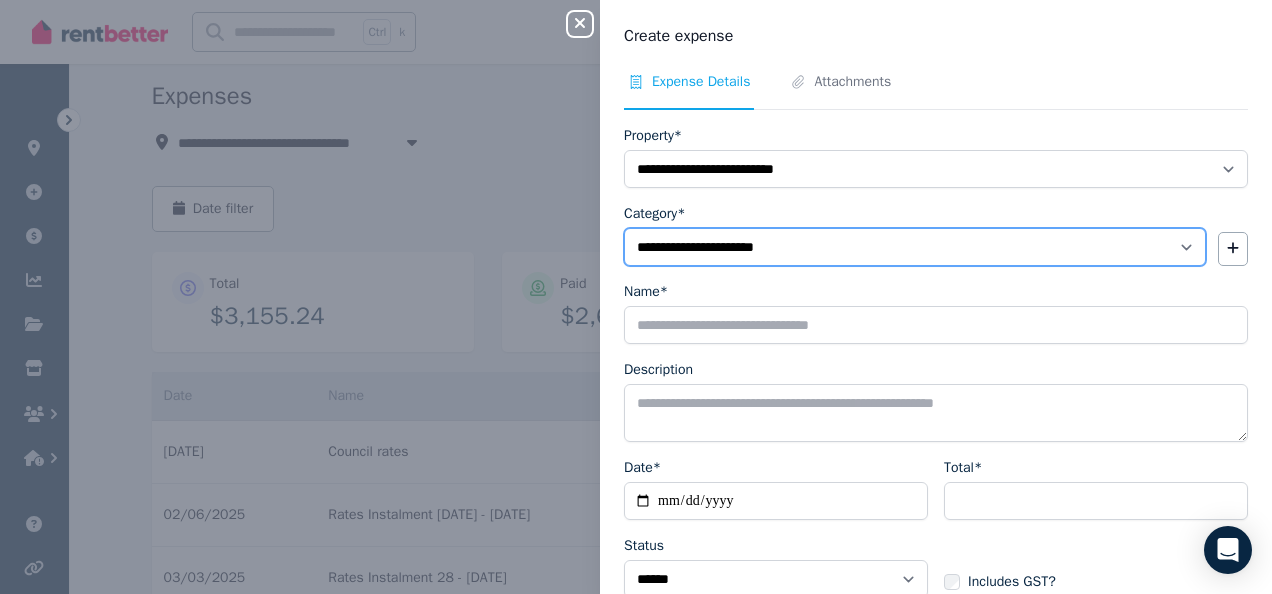 click on "**********" at bounding box center [915, 247] 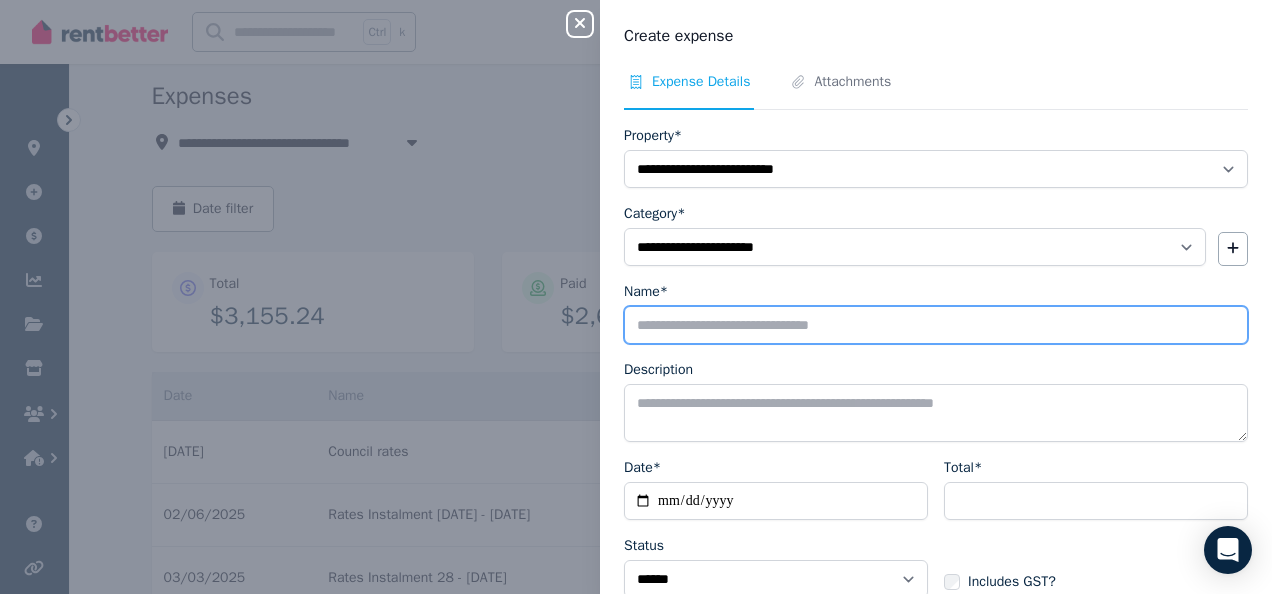 click on "Name*" at bounding box center [936, 325] 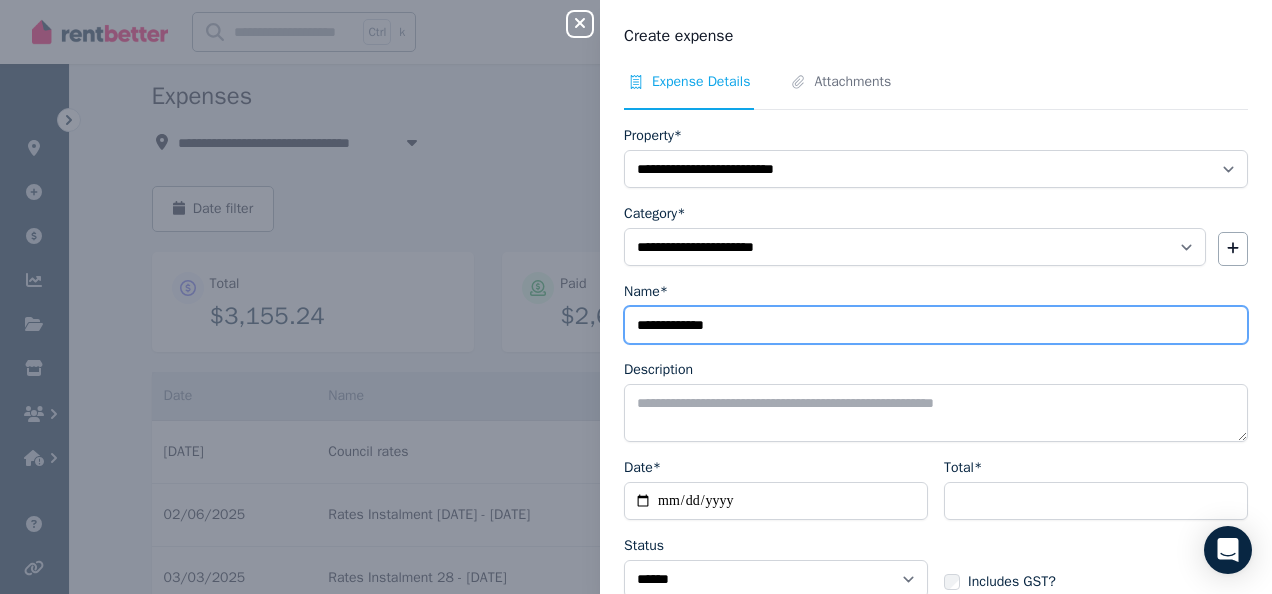 type on "**********" 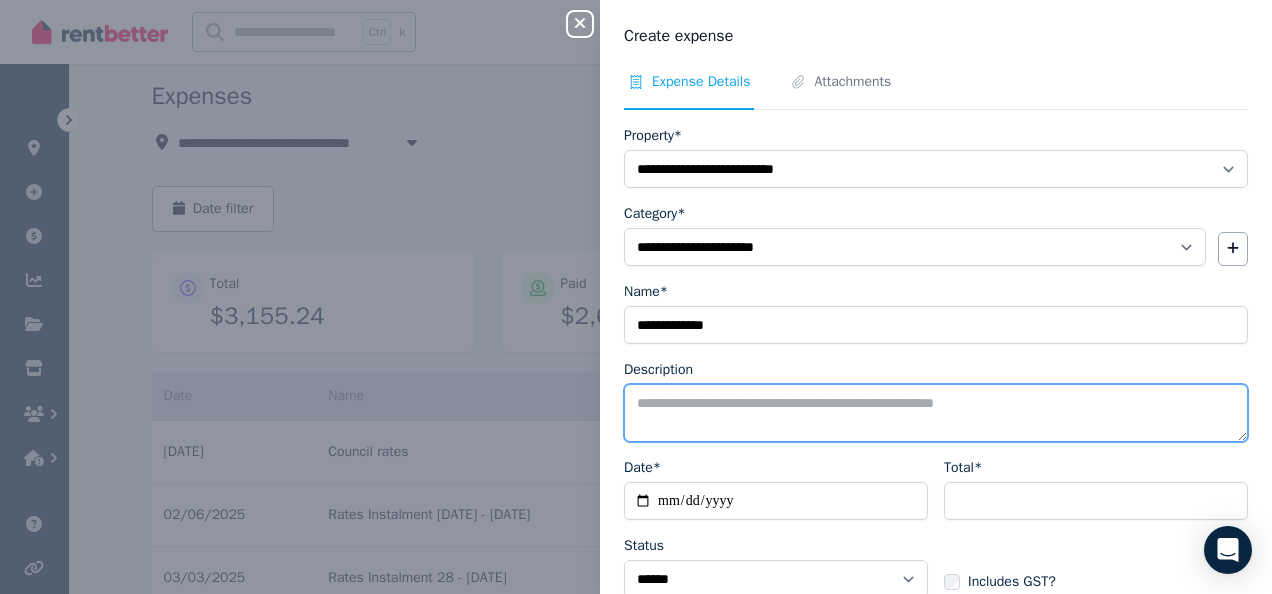 click on "Description" at bounding box center [936, 413] 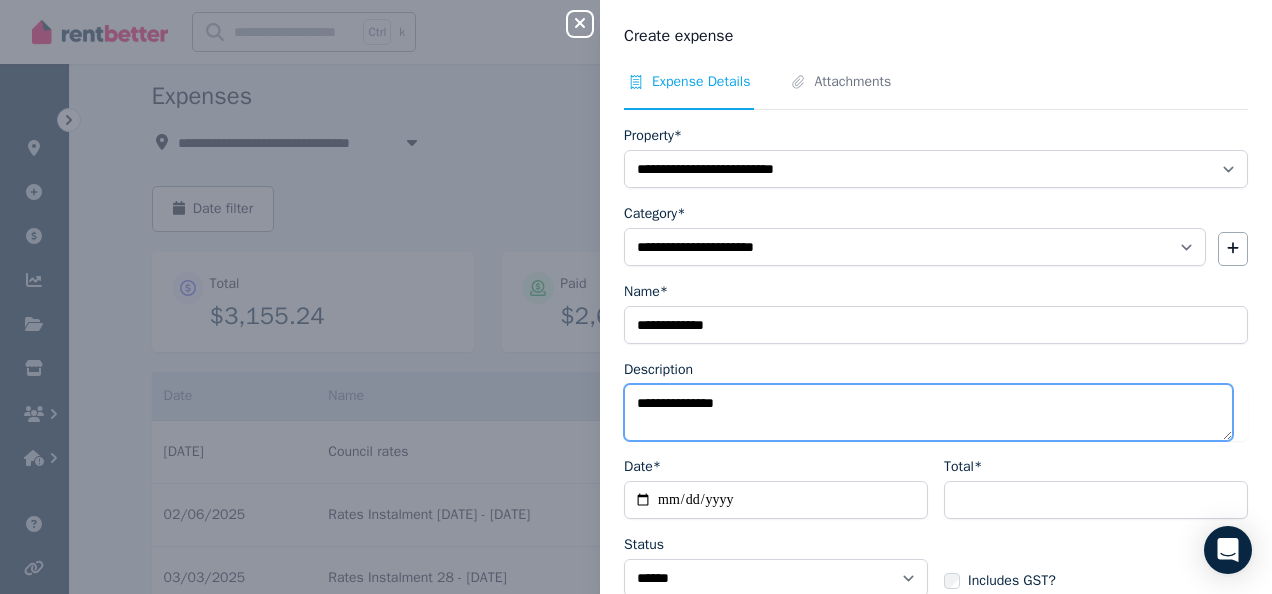 type on "**********" 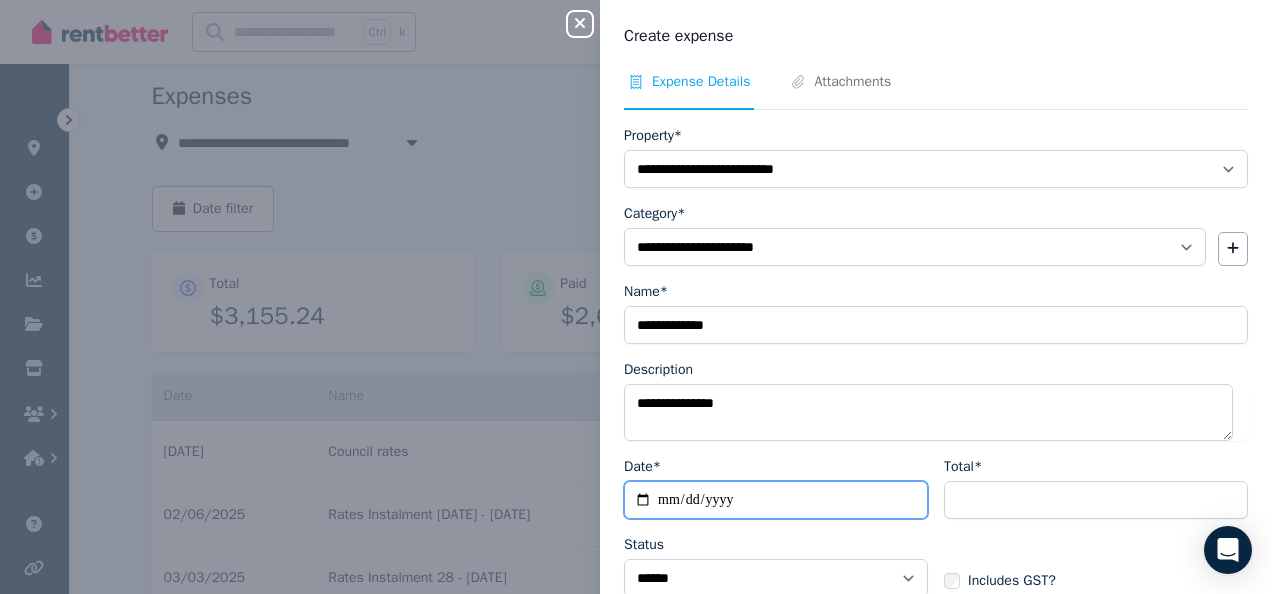 click on "Date*" at bounding box center (776, 500) 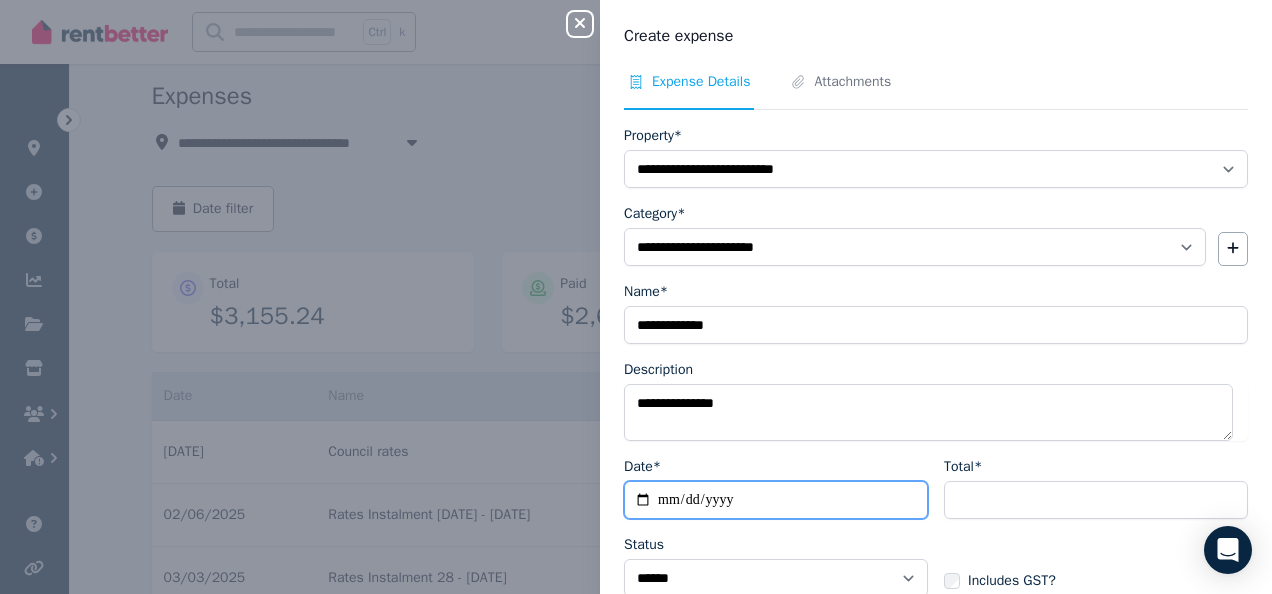 type on "**********" 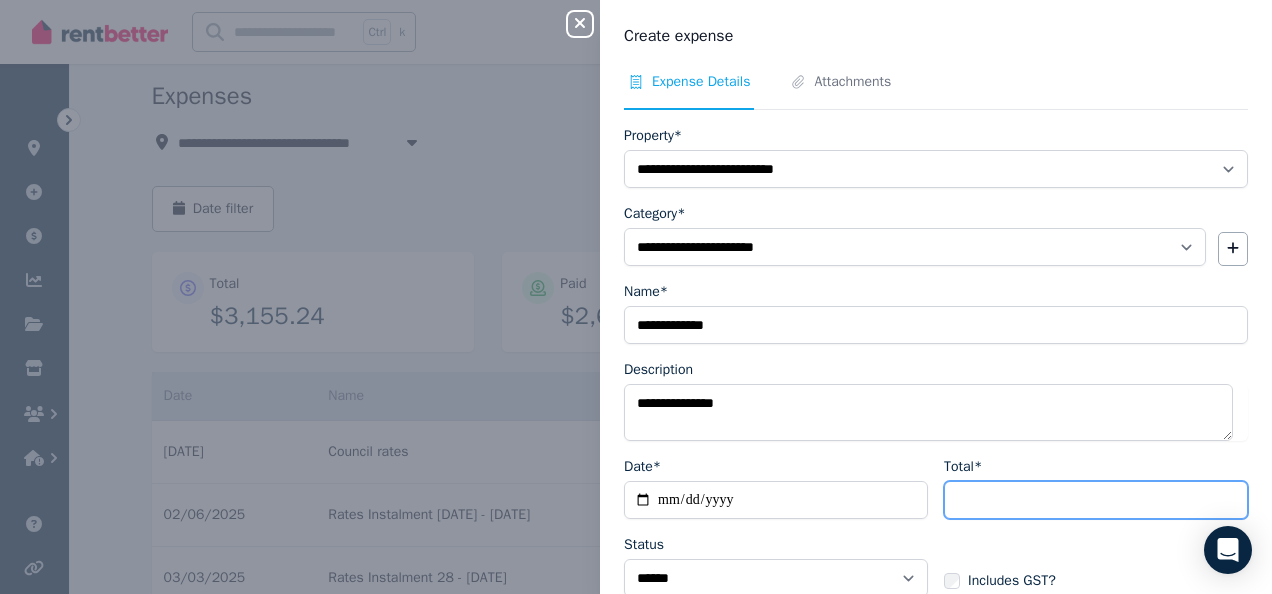 click on "Total*" at bounding box center (1096, 500) 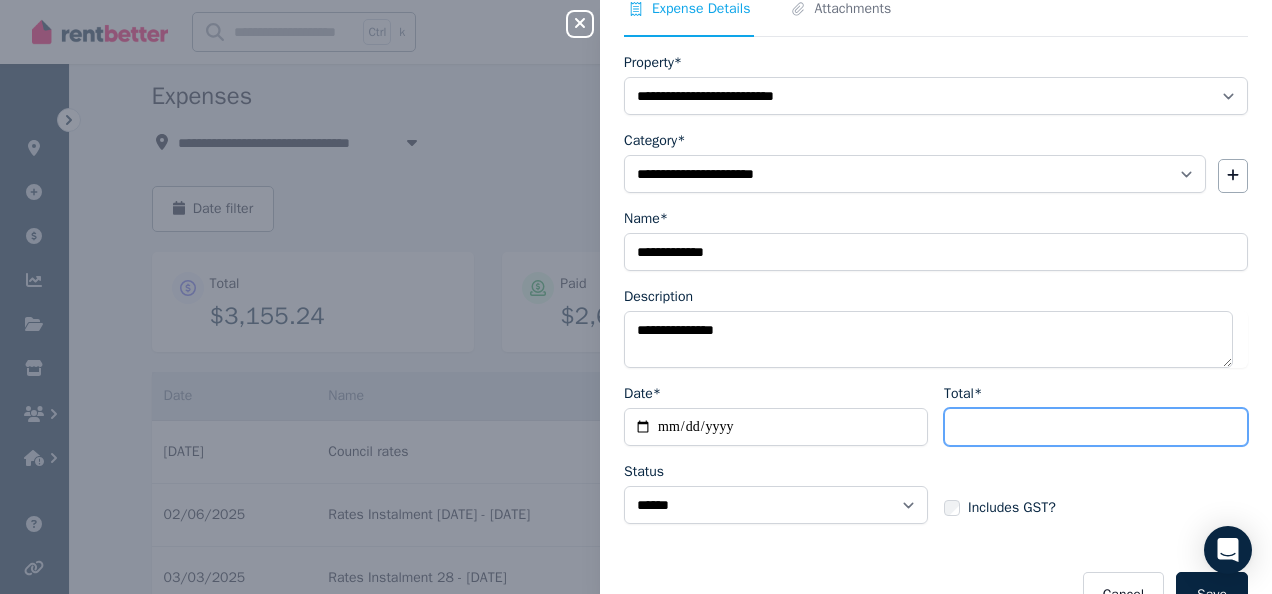 scroll, scrollTop: 117, scrollLeft: 0, axis: vertical 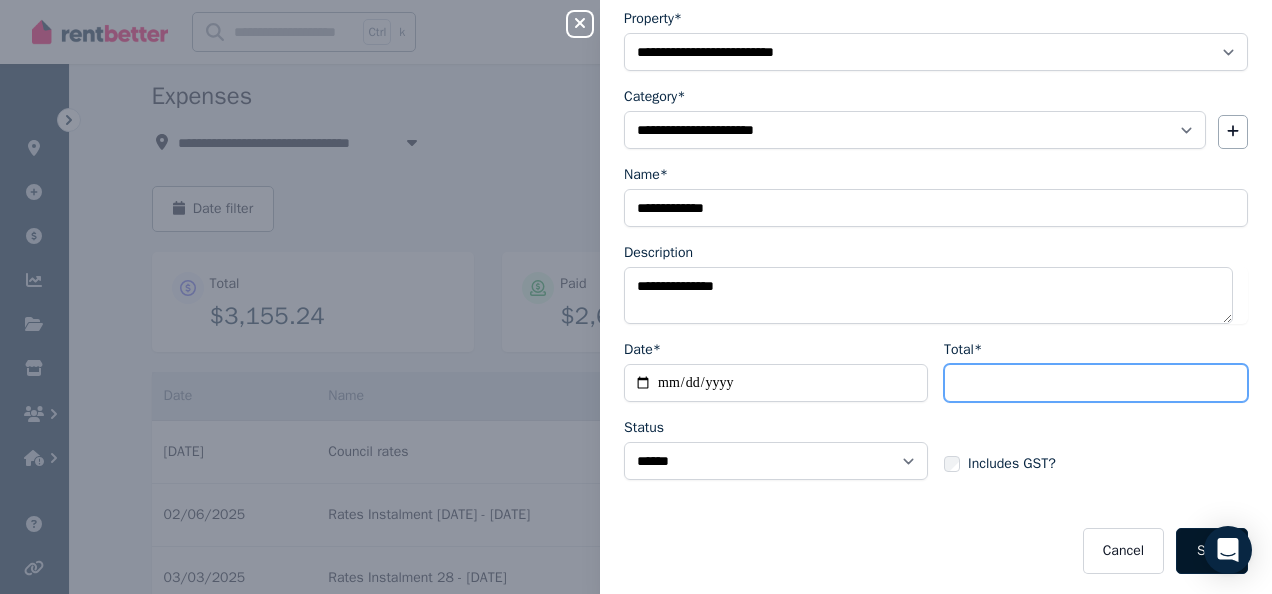 type on "******" 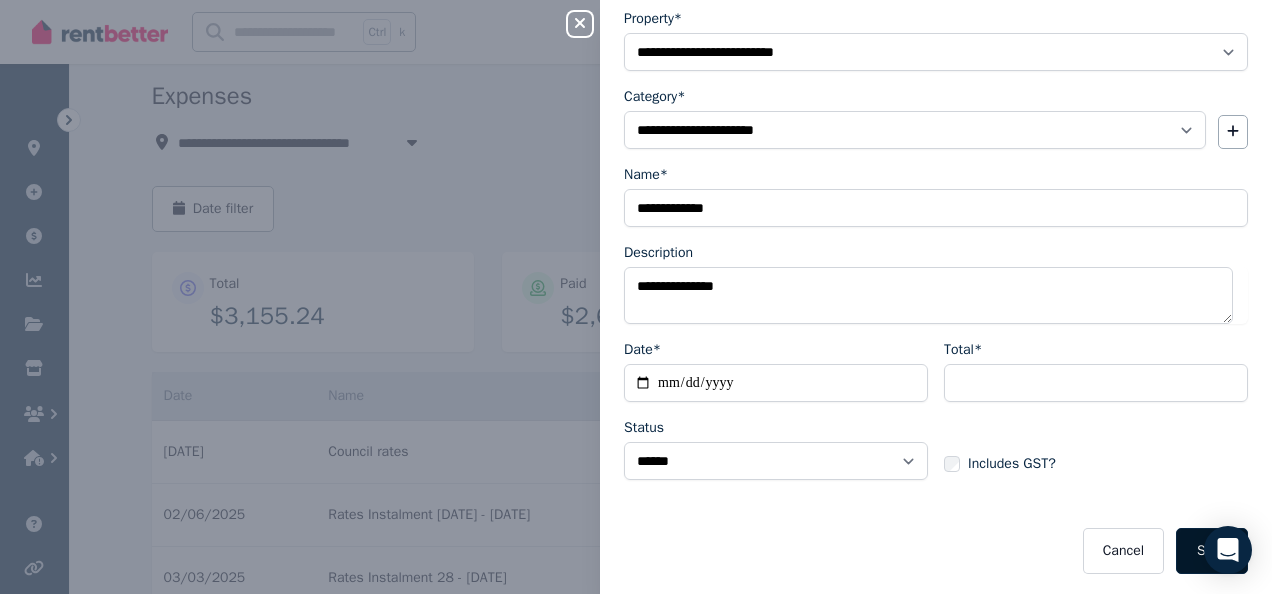 click on "Save" at bounding box center (1212, 551) 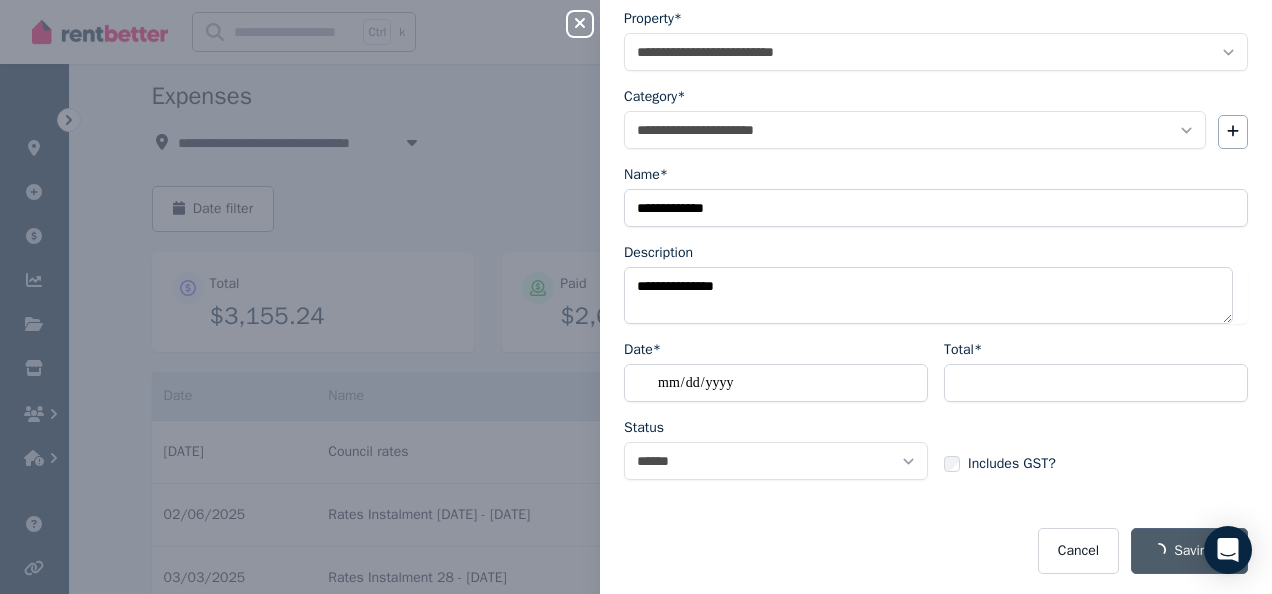 select on "**********" 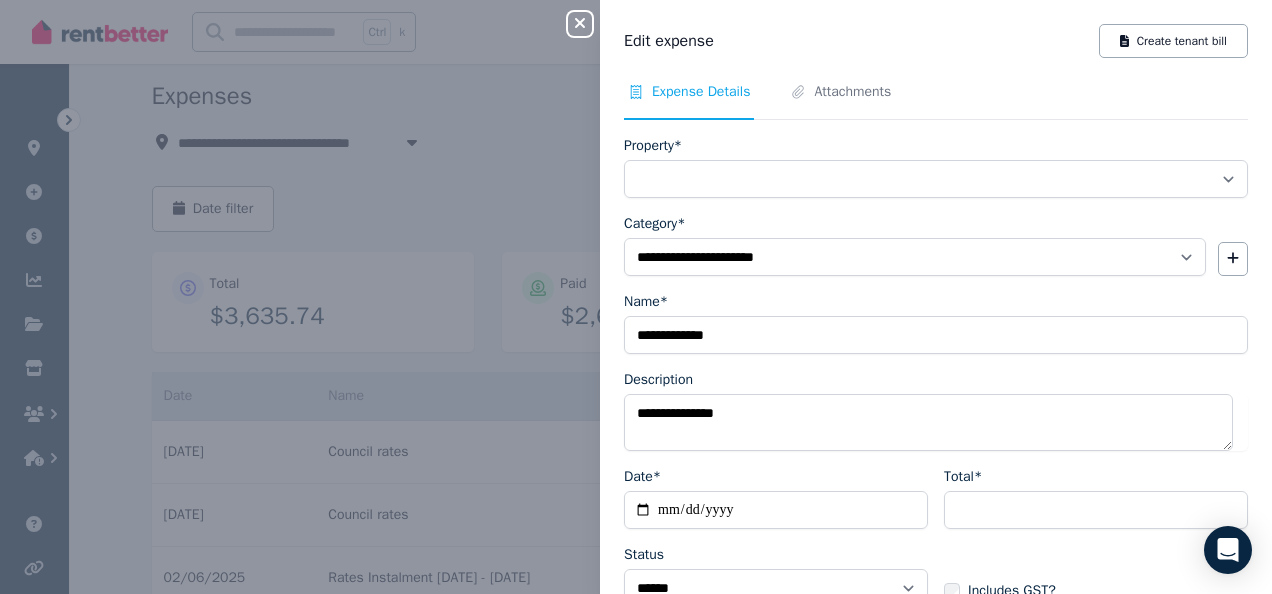 click 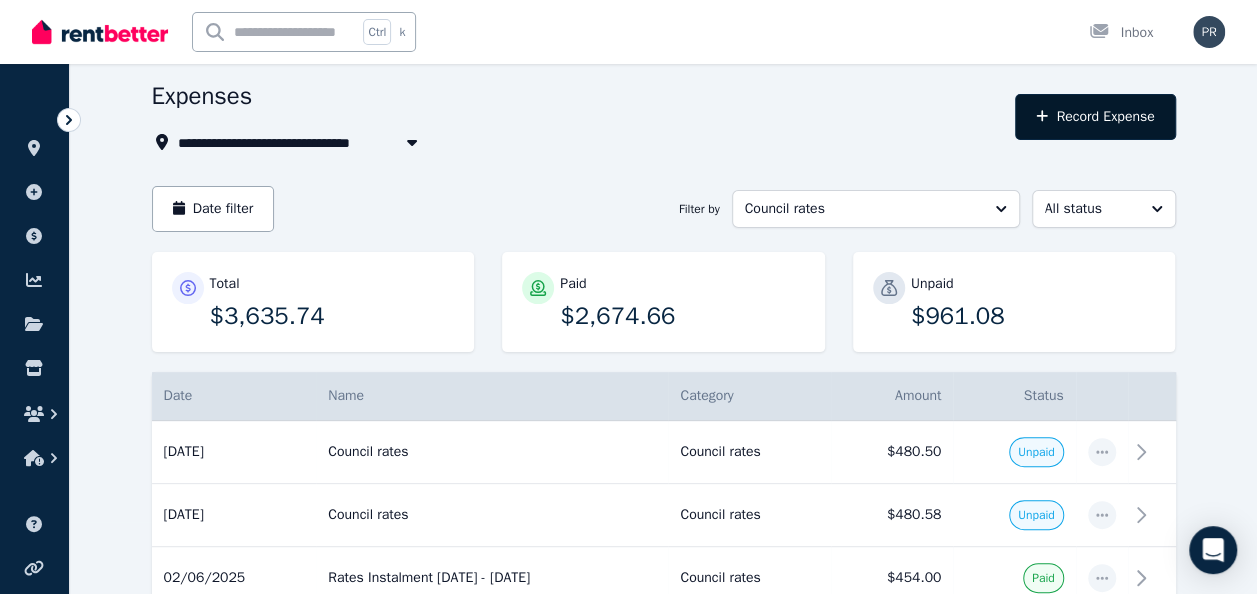 click on "Record Expense" at bounding box center (1095, 117) 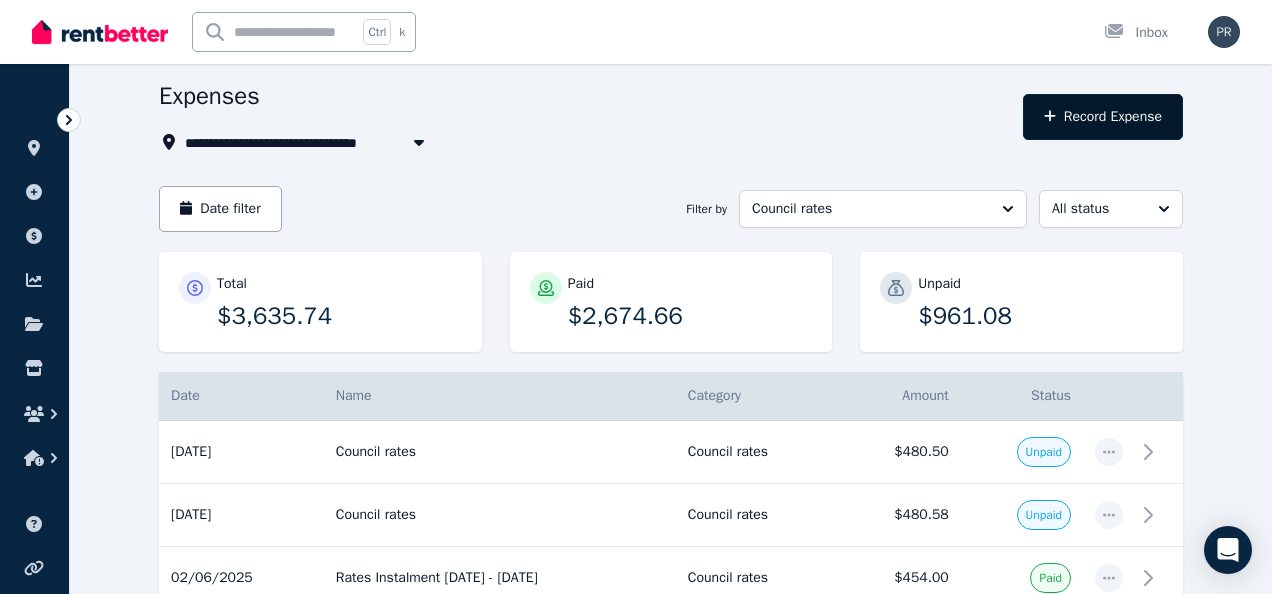 select on "**********" 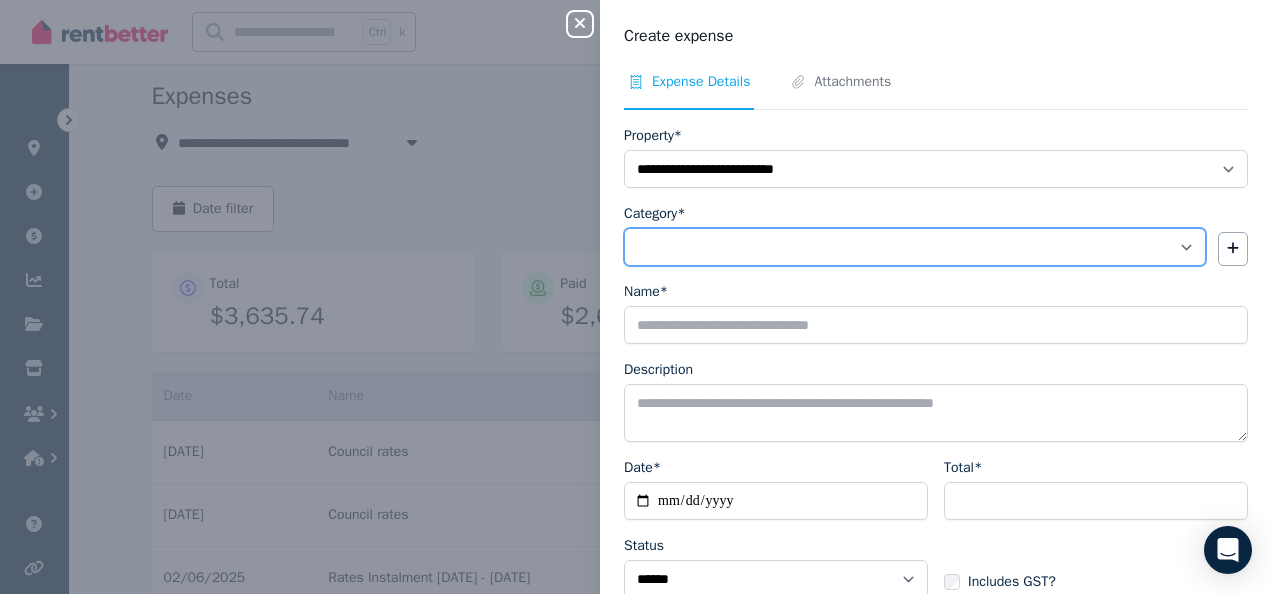click on "**********" at bounding box center (915, 247) 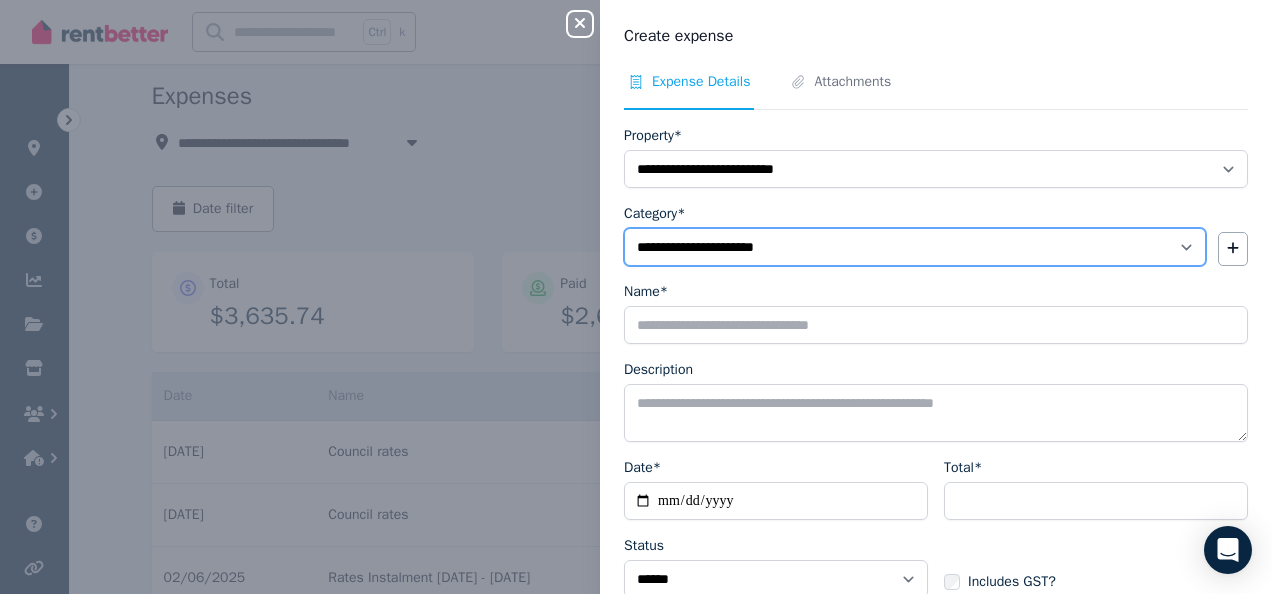 click on "**********" at bounding box center (915, 247) 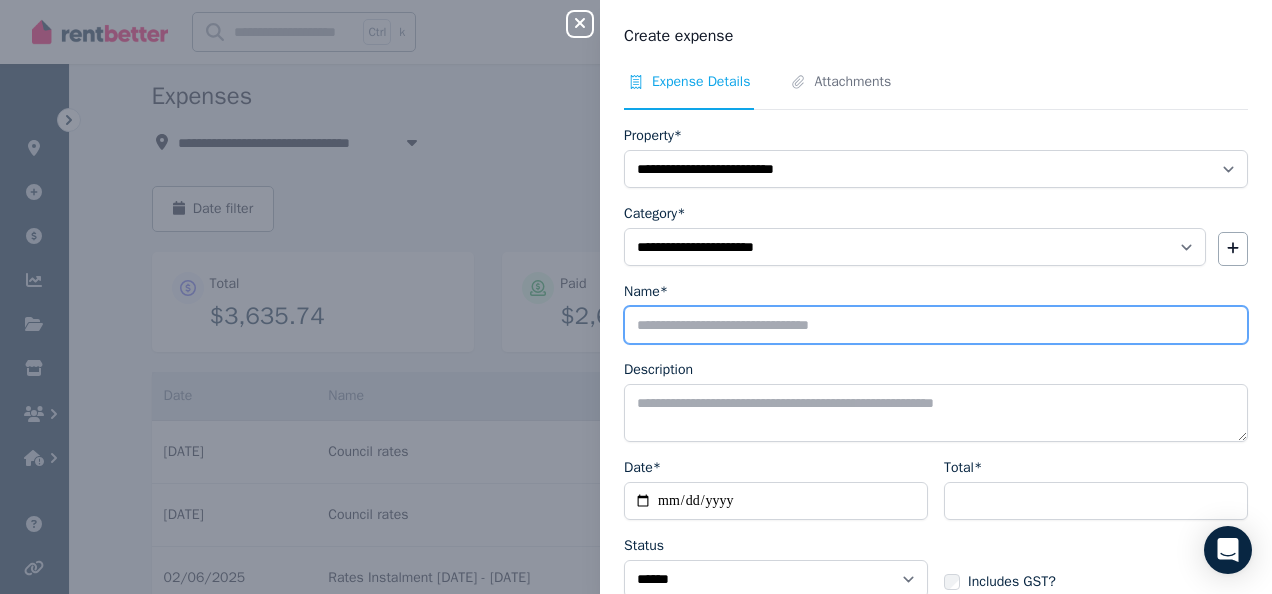 click on "Name*" at bounding box center [936, 325] 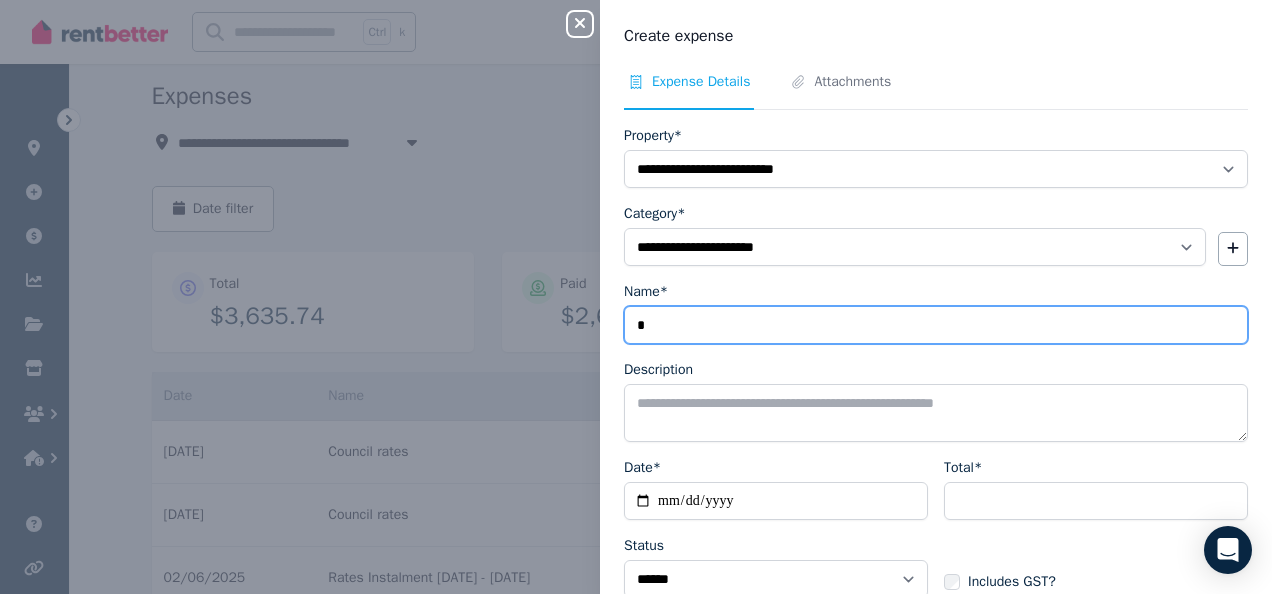type on "**********" 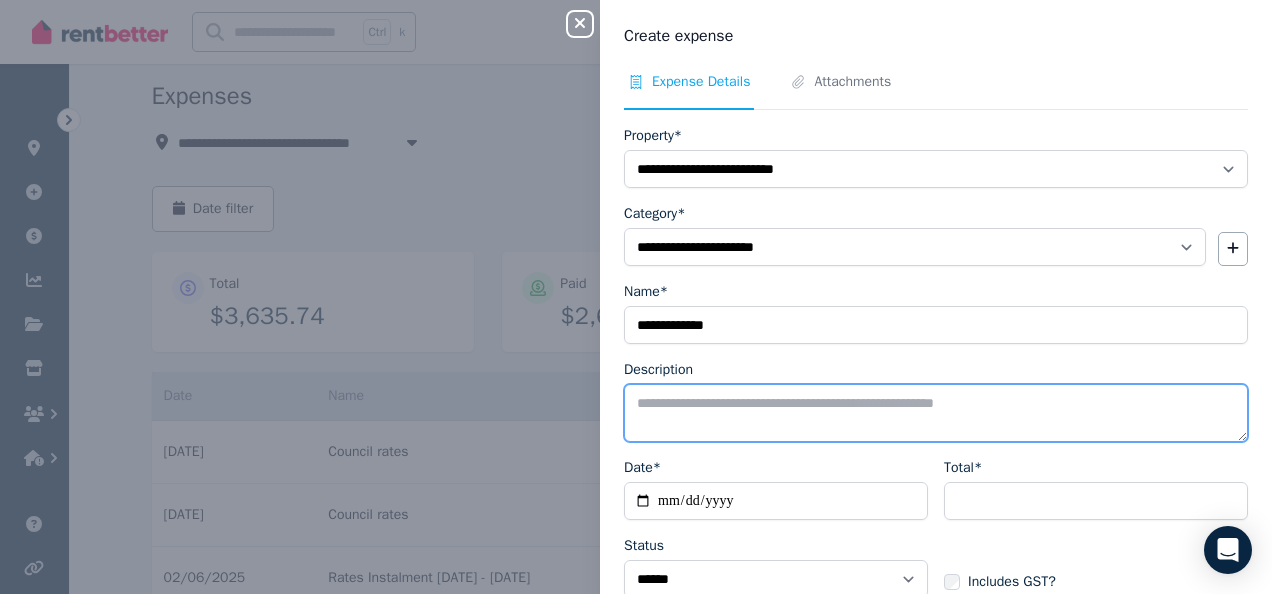 click on "Description" at bounding box center [936, 413] 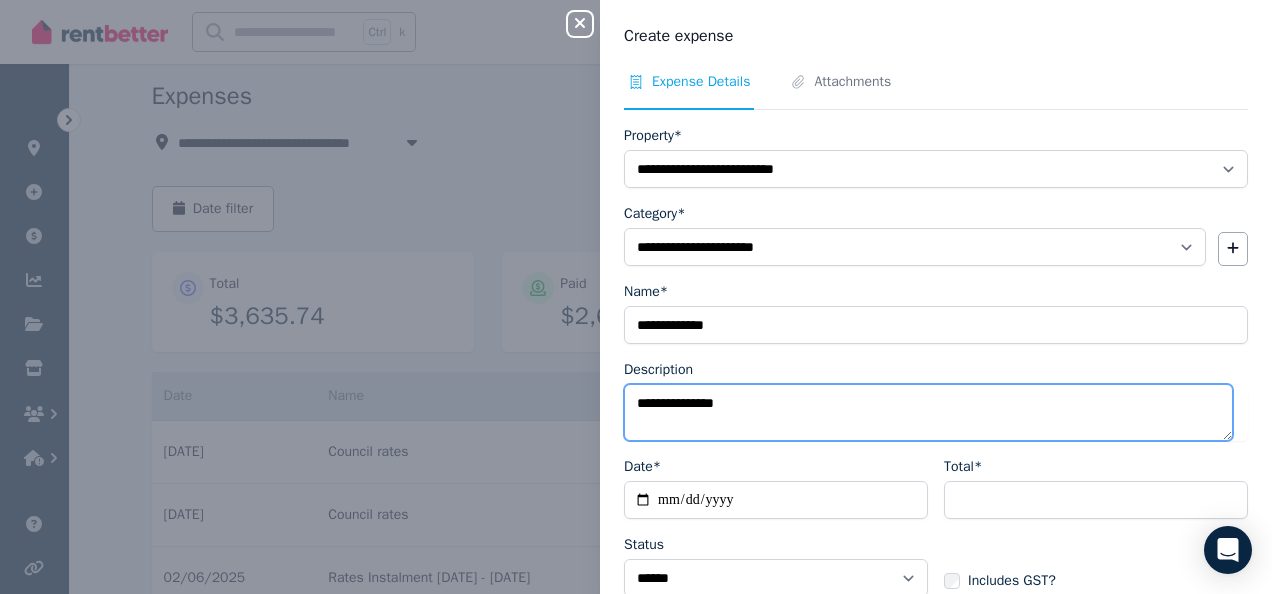 type on "**********" 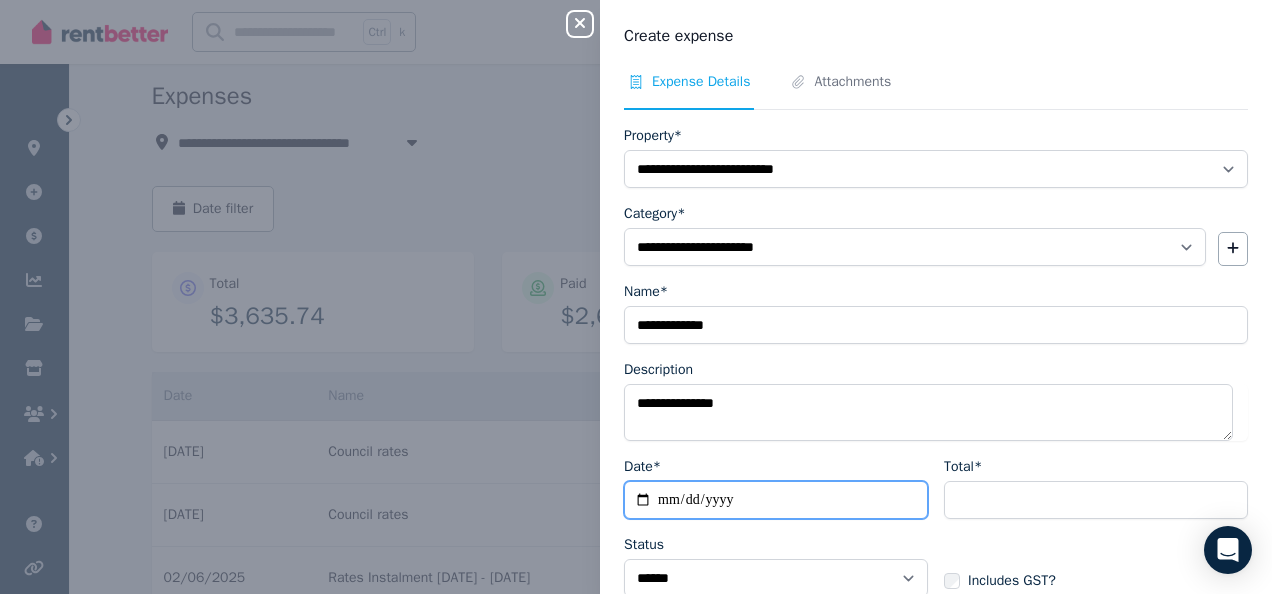 click on "Date*" at bounding box center (776, 500) 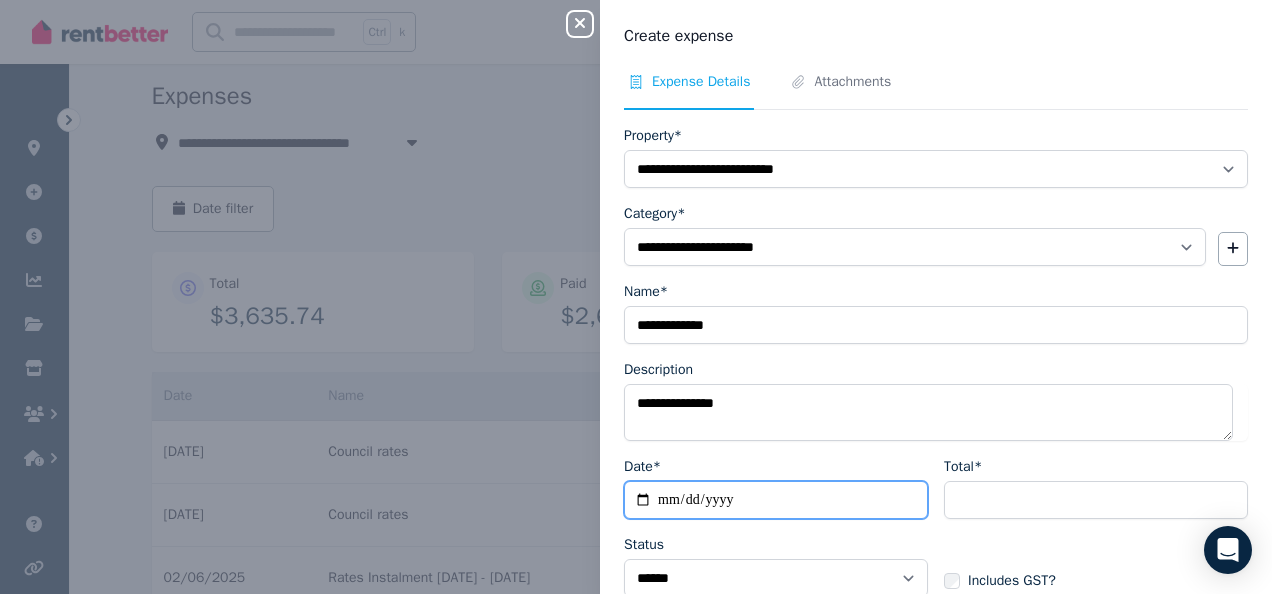 type on "**********" 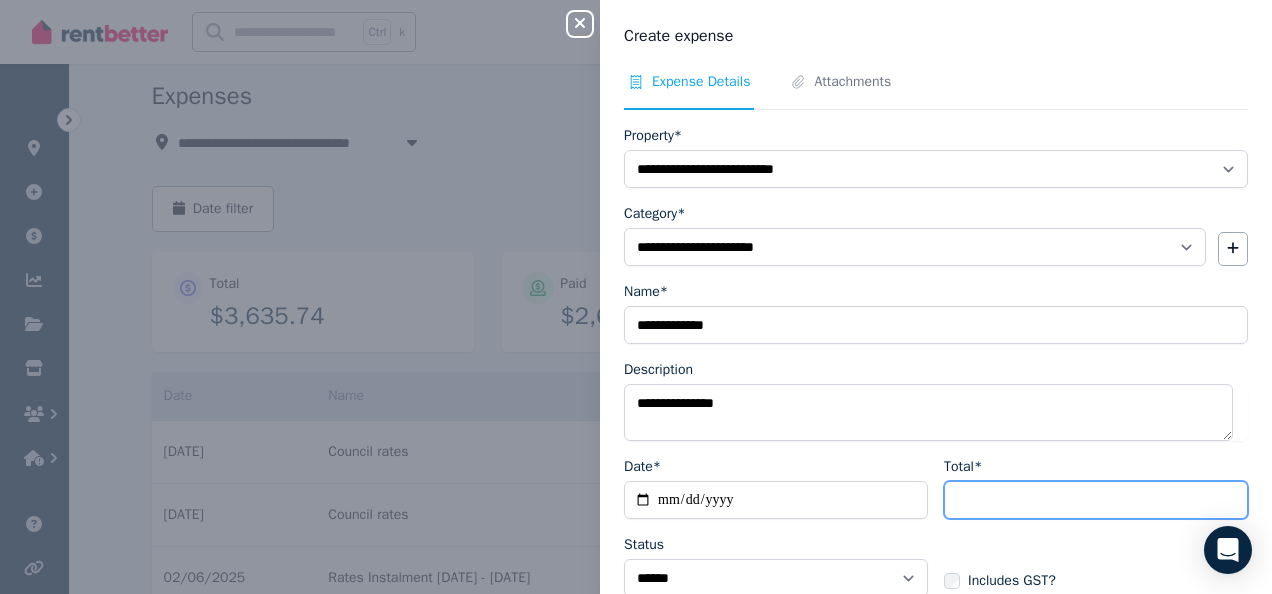 click on "Total*" at bounding box center [1096, 500] 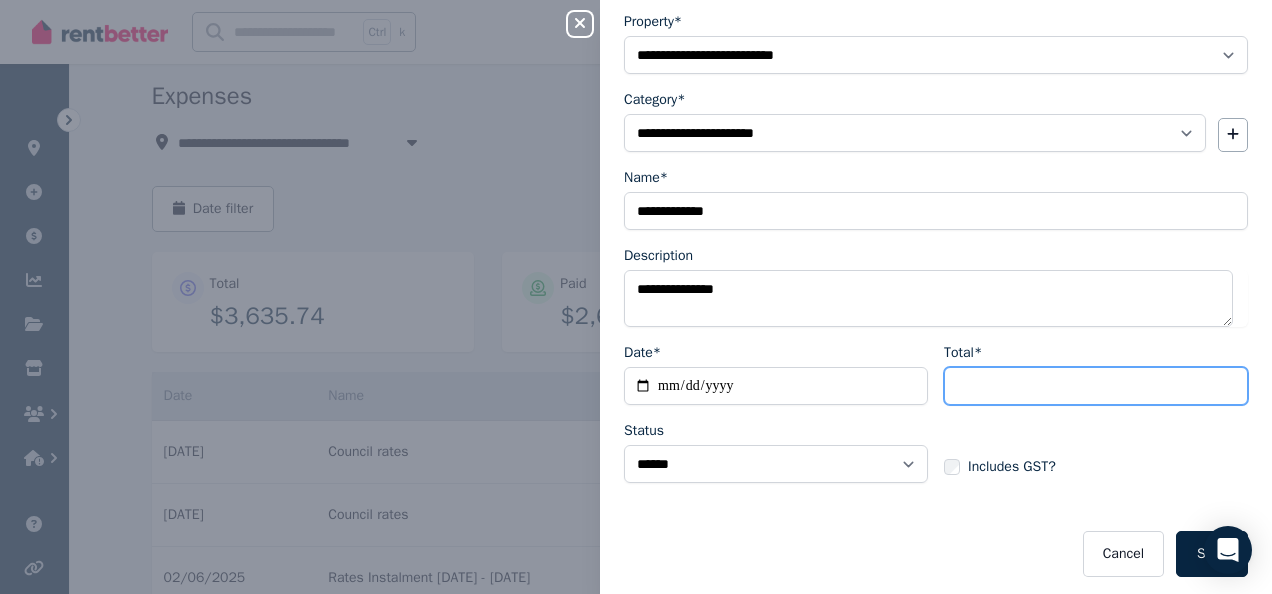 scroll, scrollTop: 117, scrollLeft: 0, axis: vertical 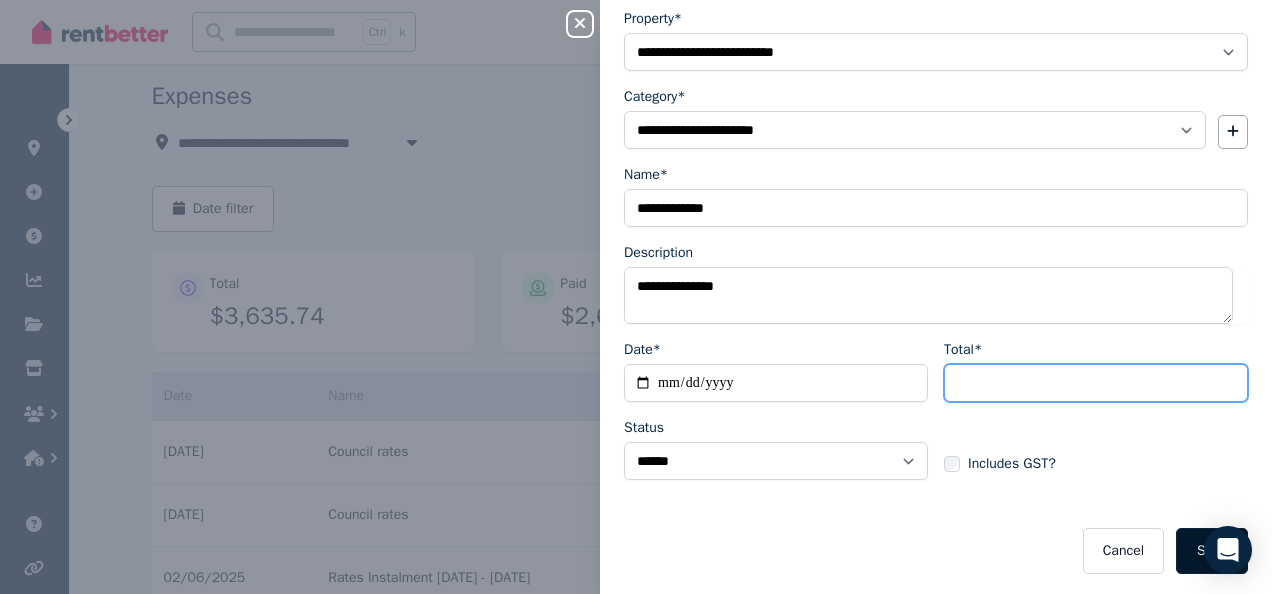 type on "******" 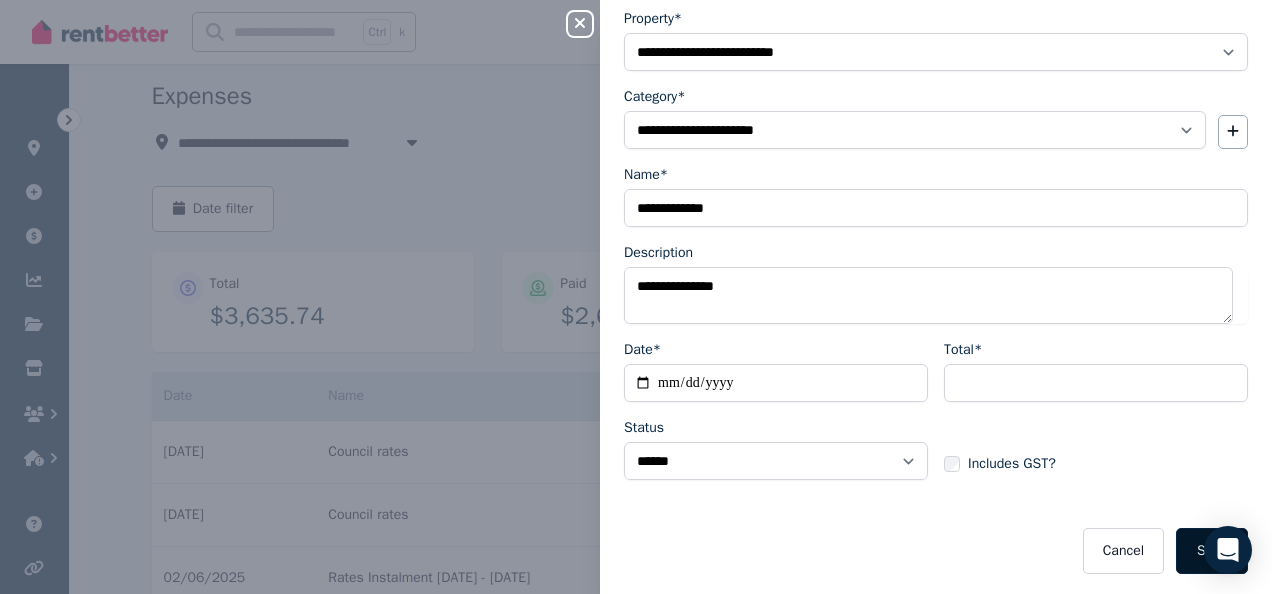 click on "Save" at bounding box center (1212, 551) 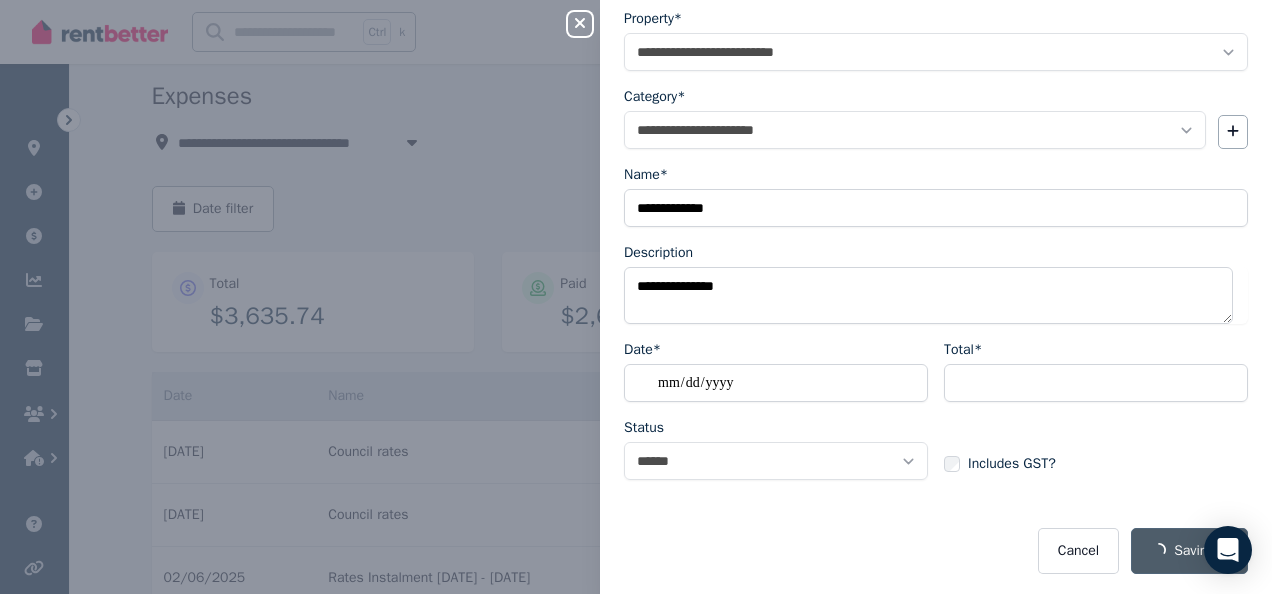 select on "**********" 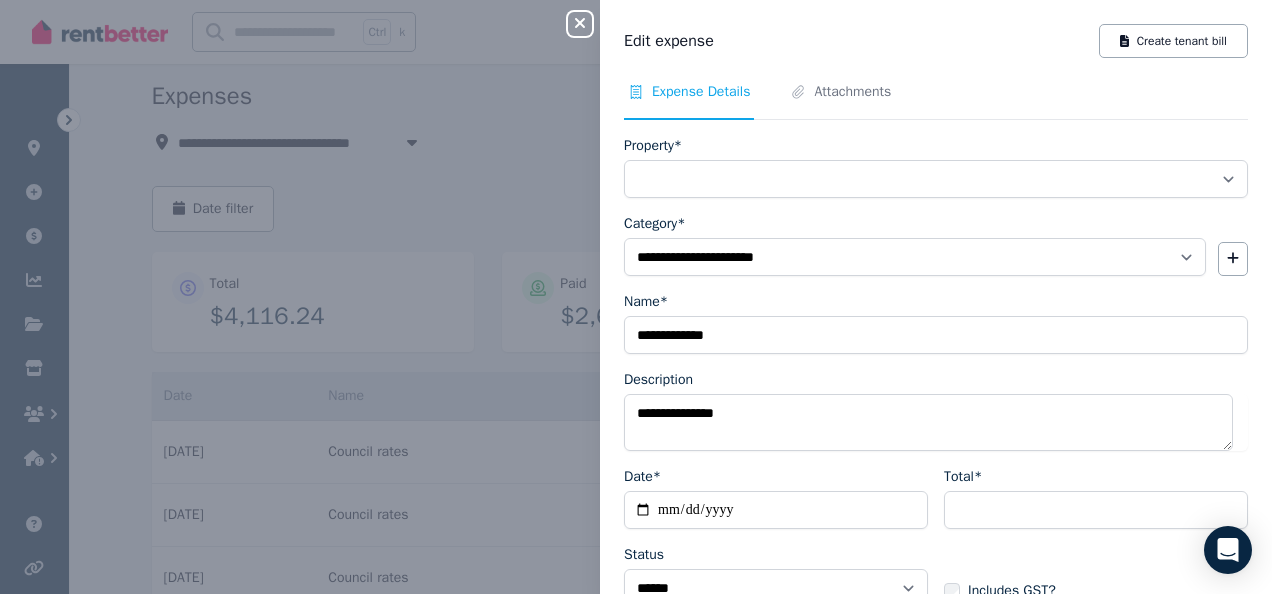 click 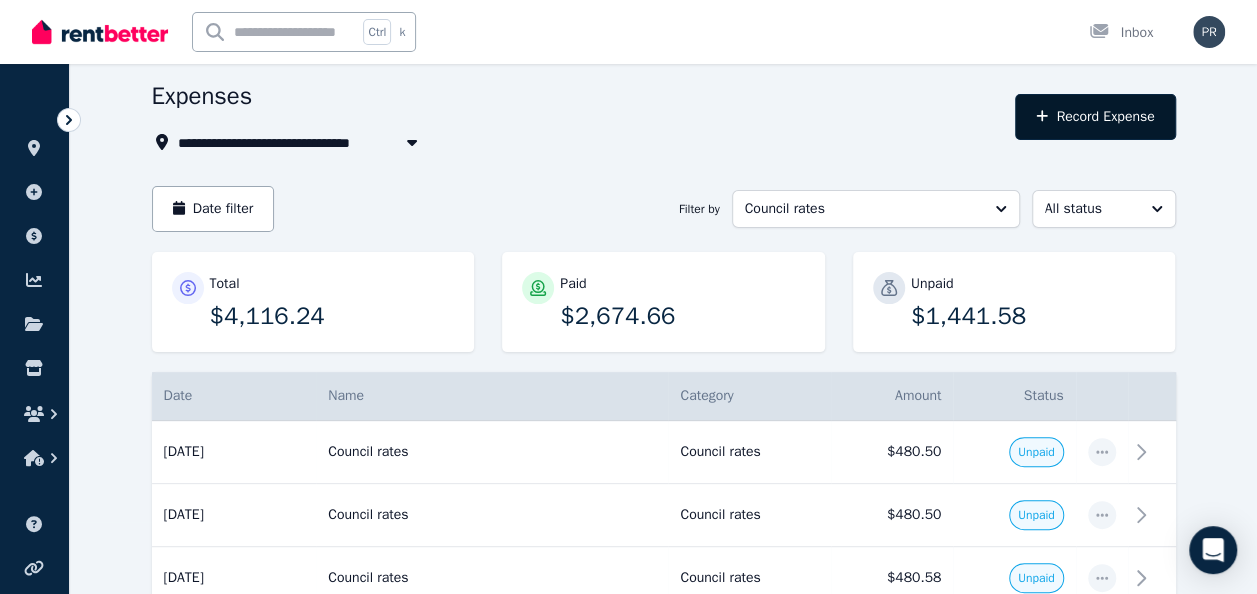 click 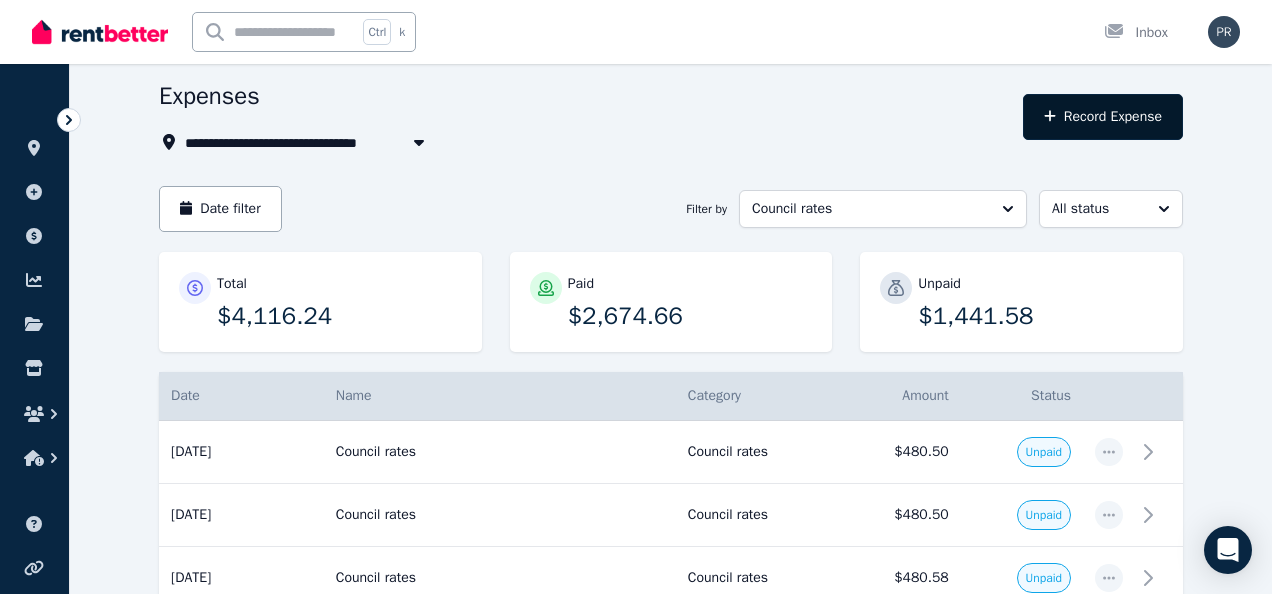 select on "**********" 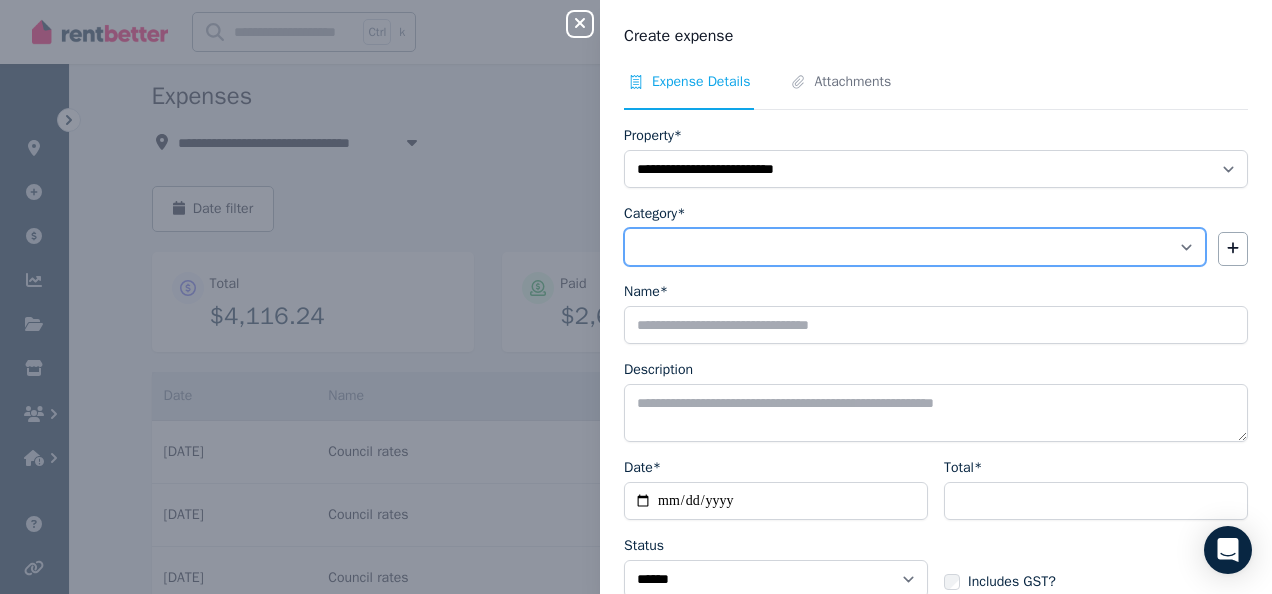 click on "**********" at bounding box center [915, 247] 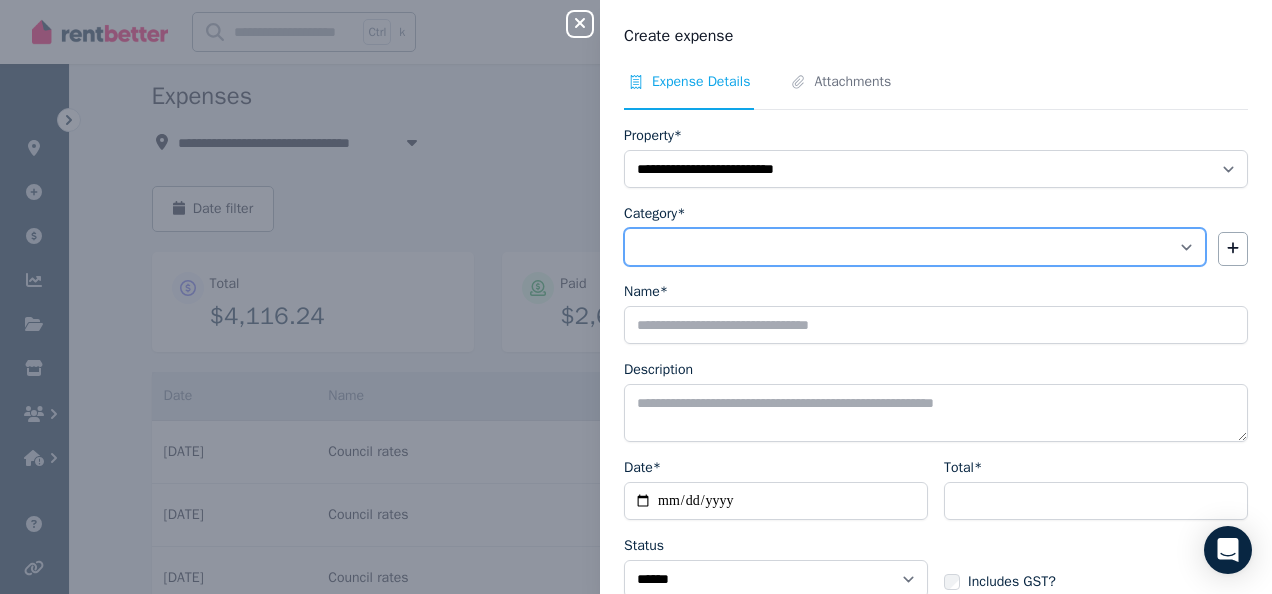 select on "**********" 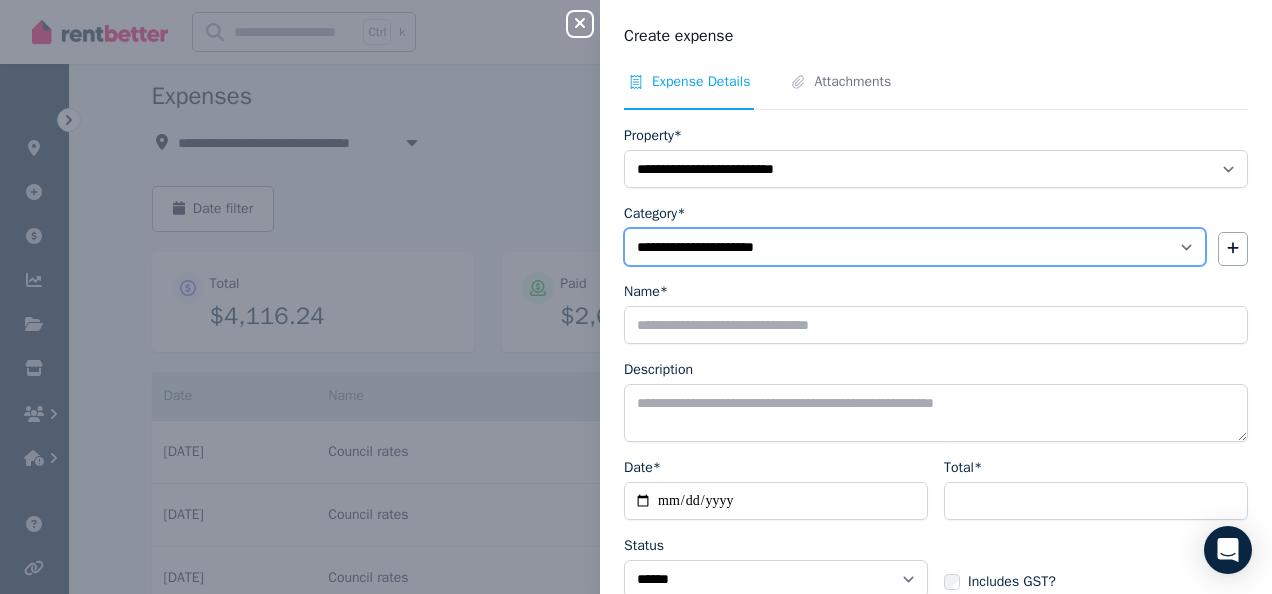 click on "**********" at bounding box center [915, 247] 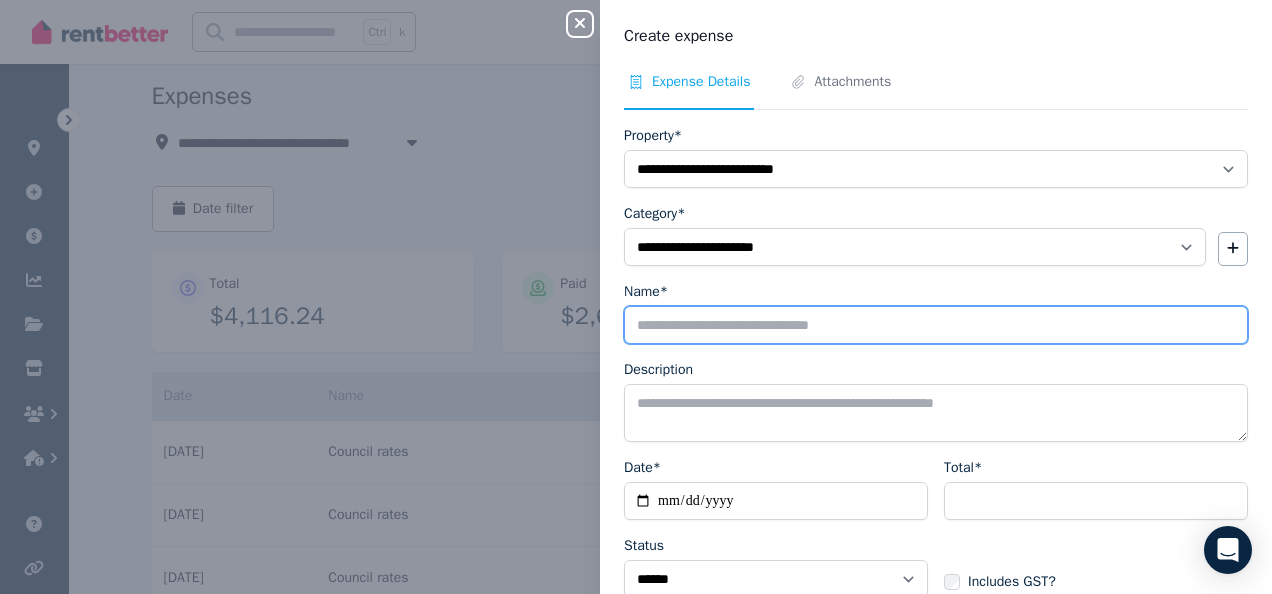 click on "Name*" at bounding box center [936, 325] 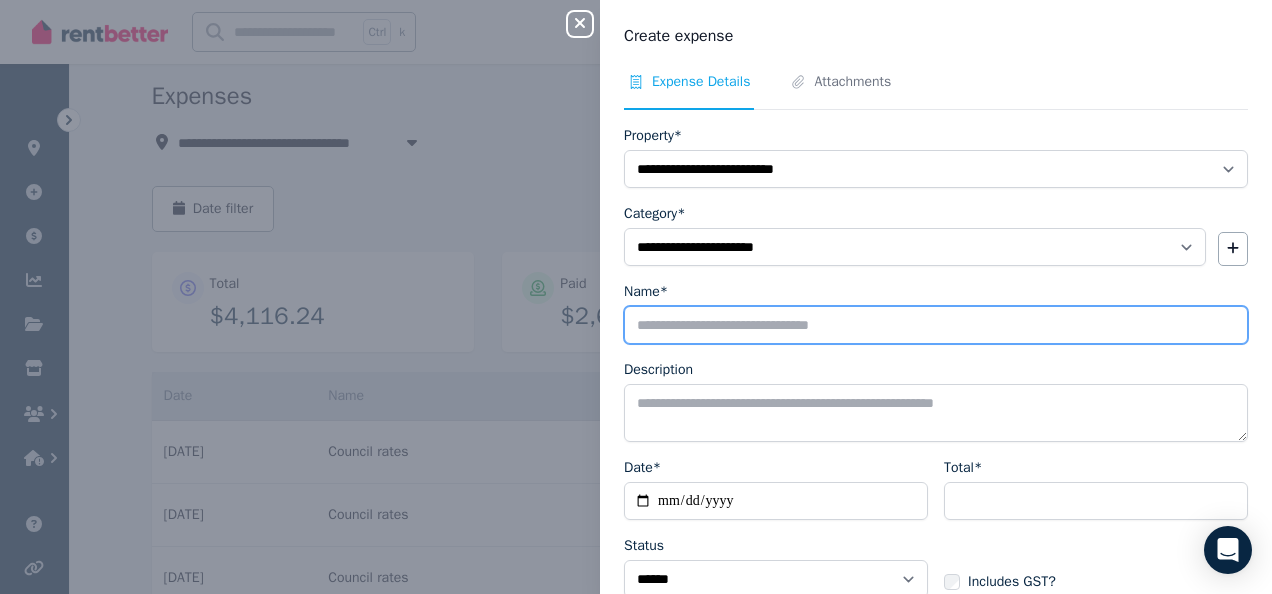 type on "**********" 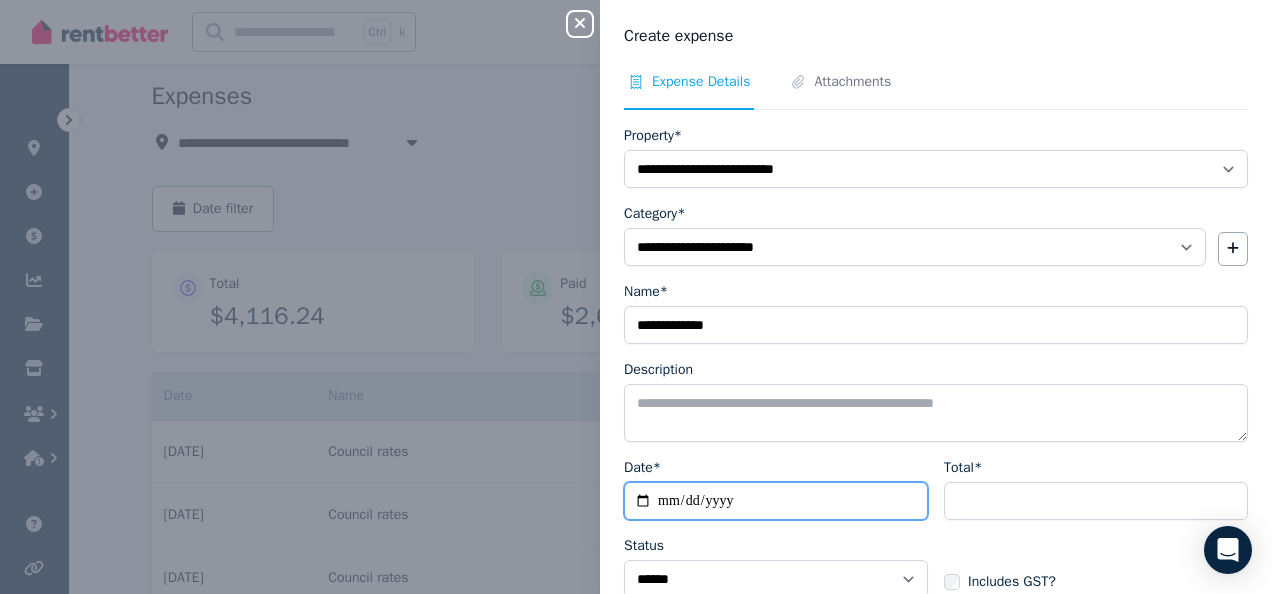 type on "**********" 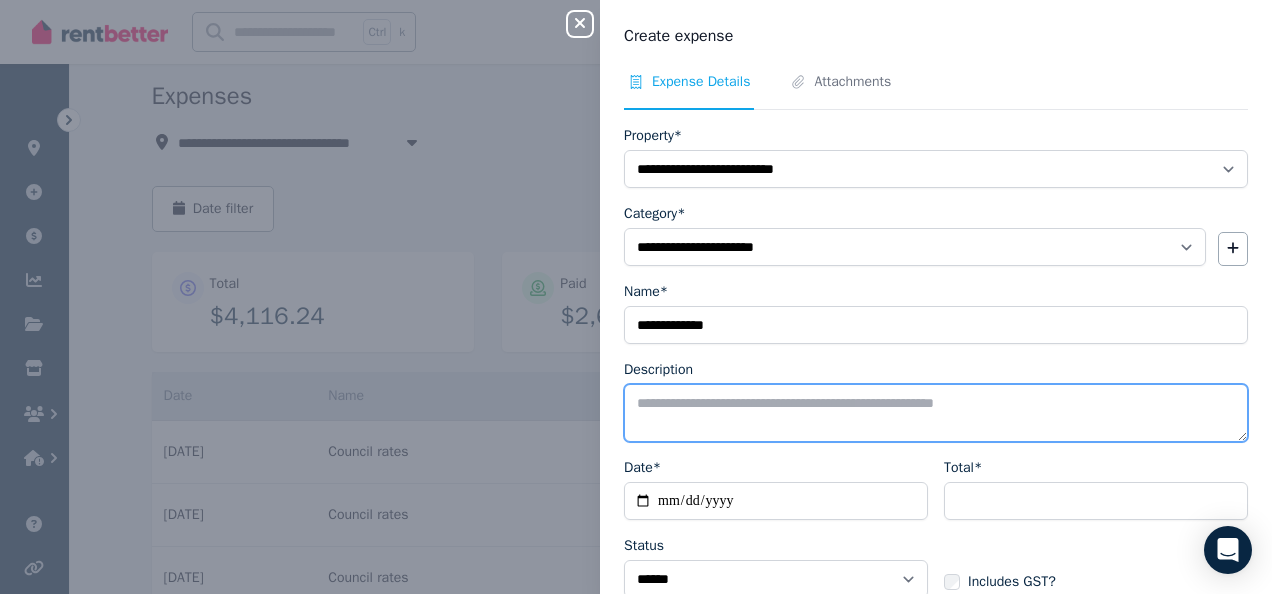 click on "Description" at bounding box center [936, 413] 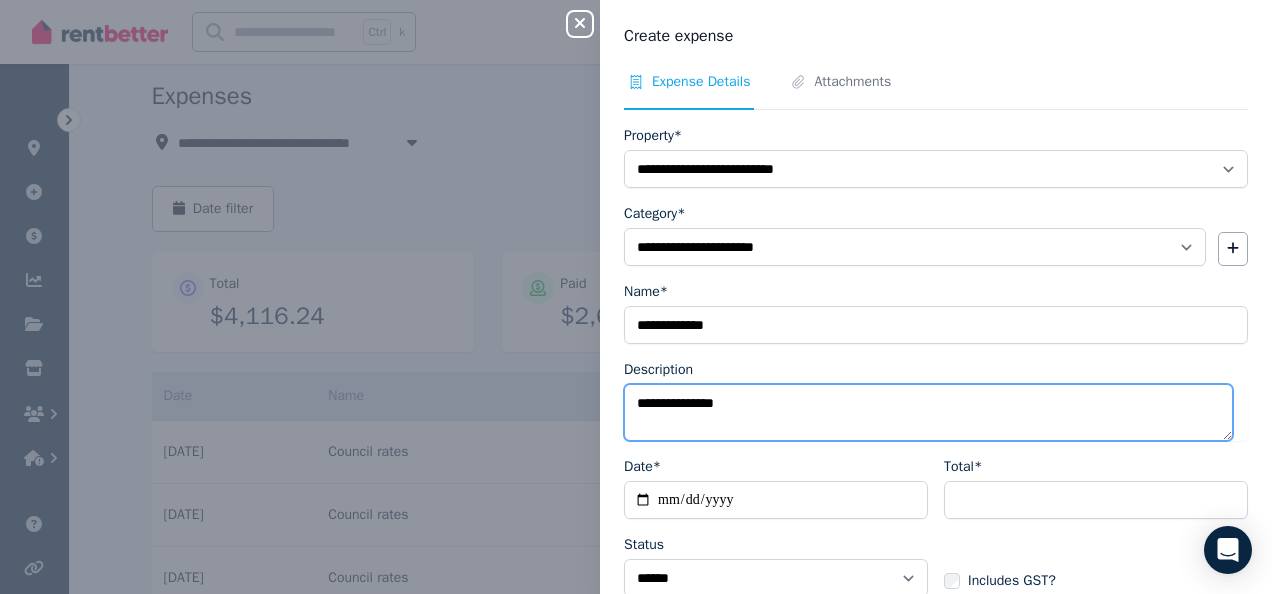 type on "**********" 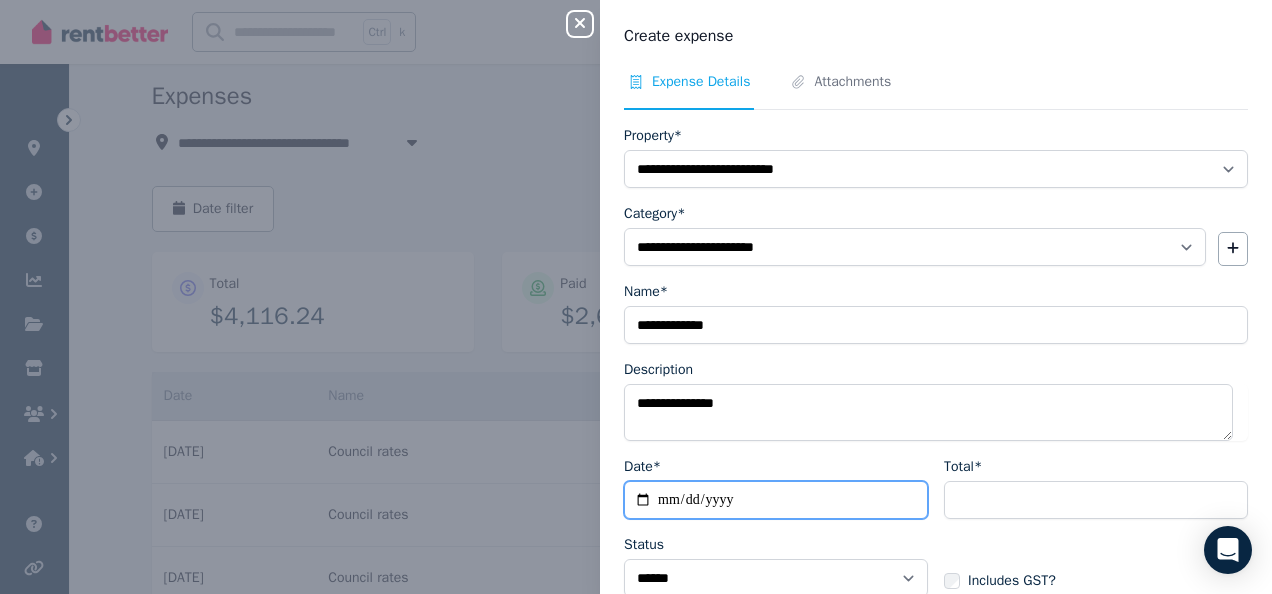 click on "**********" at bounding box center (776, 500) 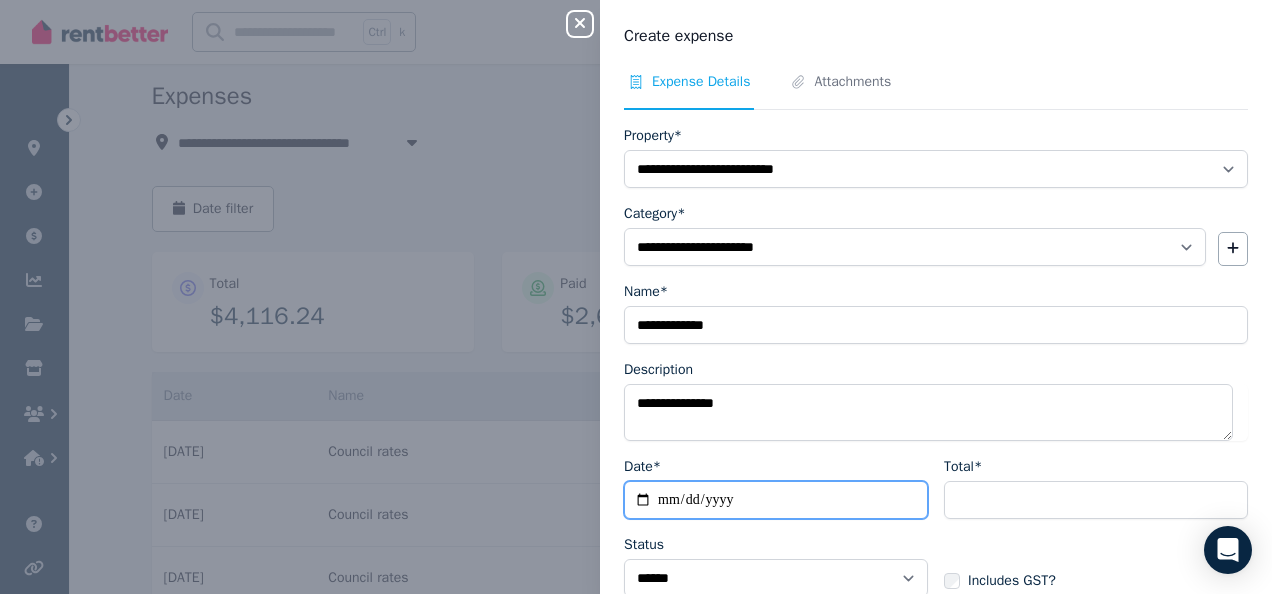 type on "**********" 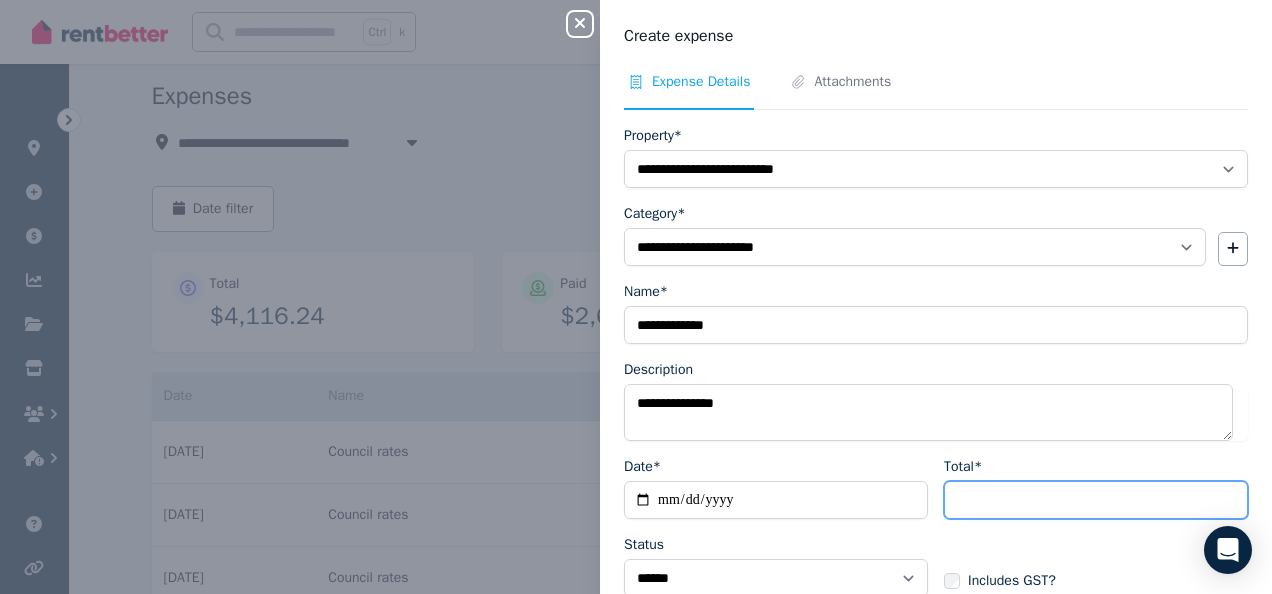 click on "Total*" at bounding box center (1096, 500) 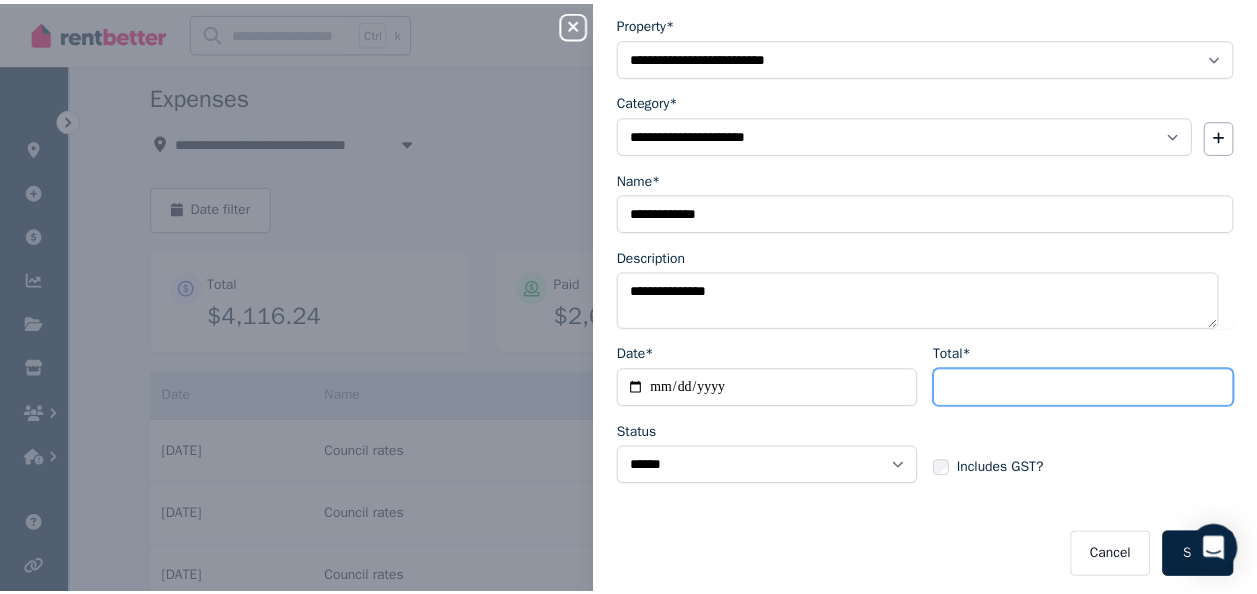 scroll, scrollTop: 117, scrollLeft: 0, axis: vertical 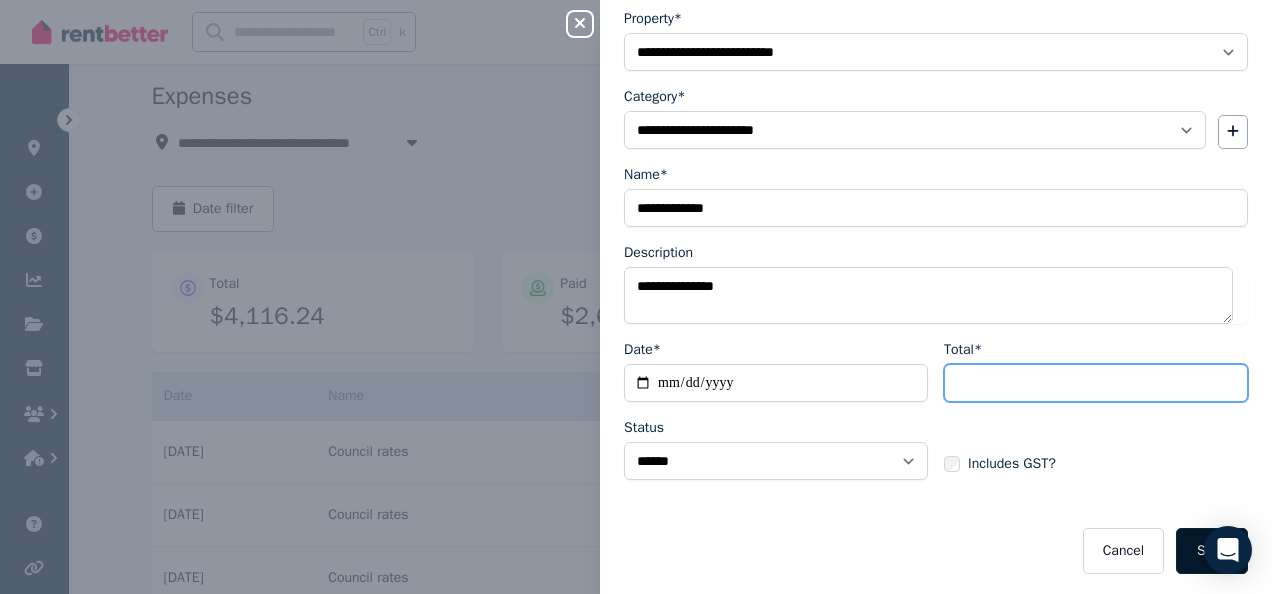 type on "******" 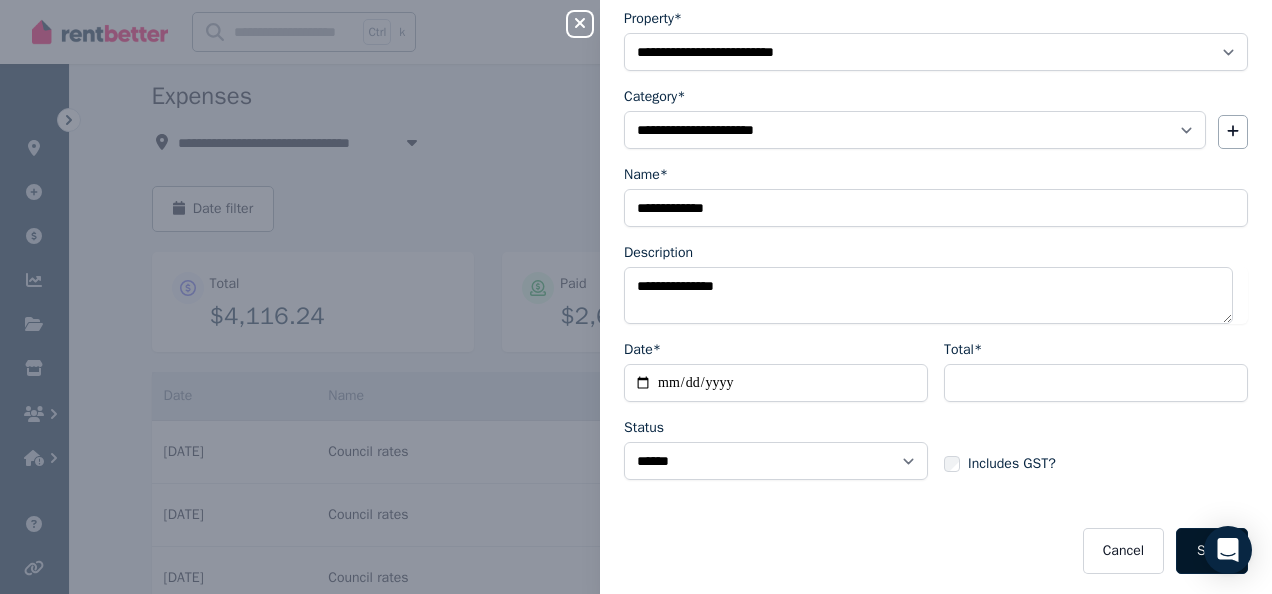 click on "Save" at bounding box center [1212, 551] 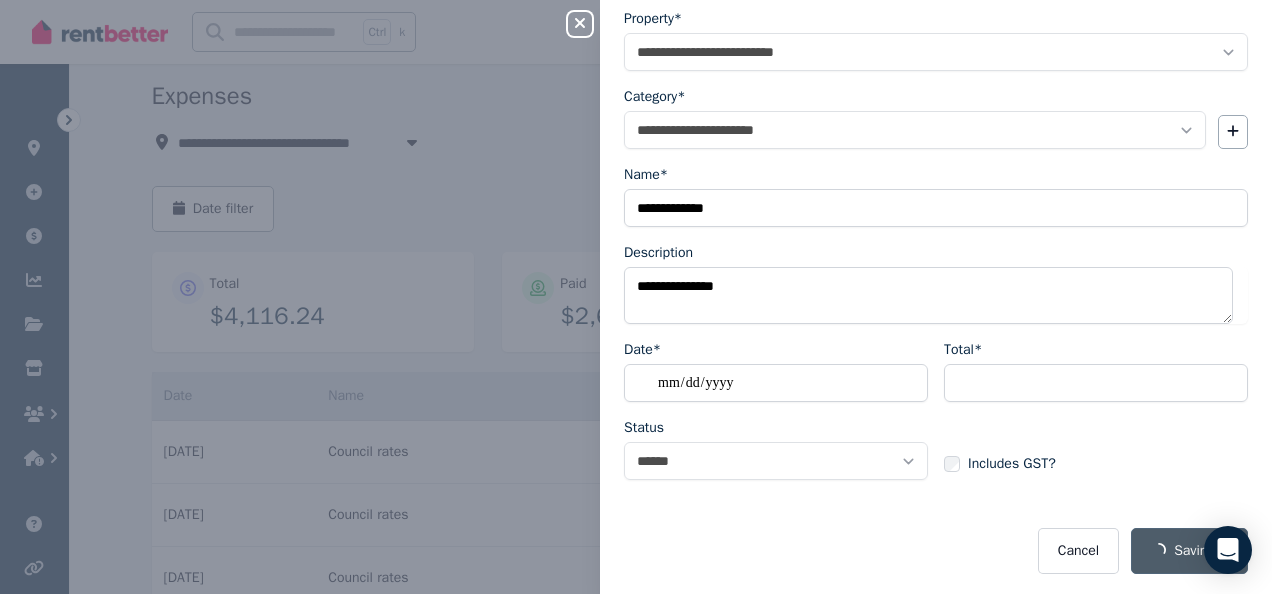 select on "**********" 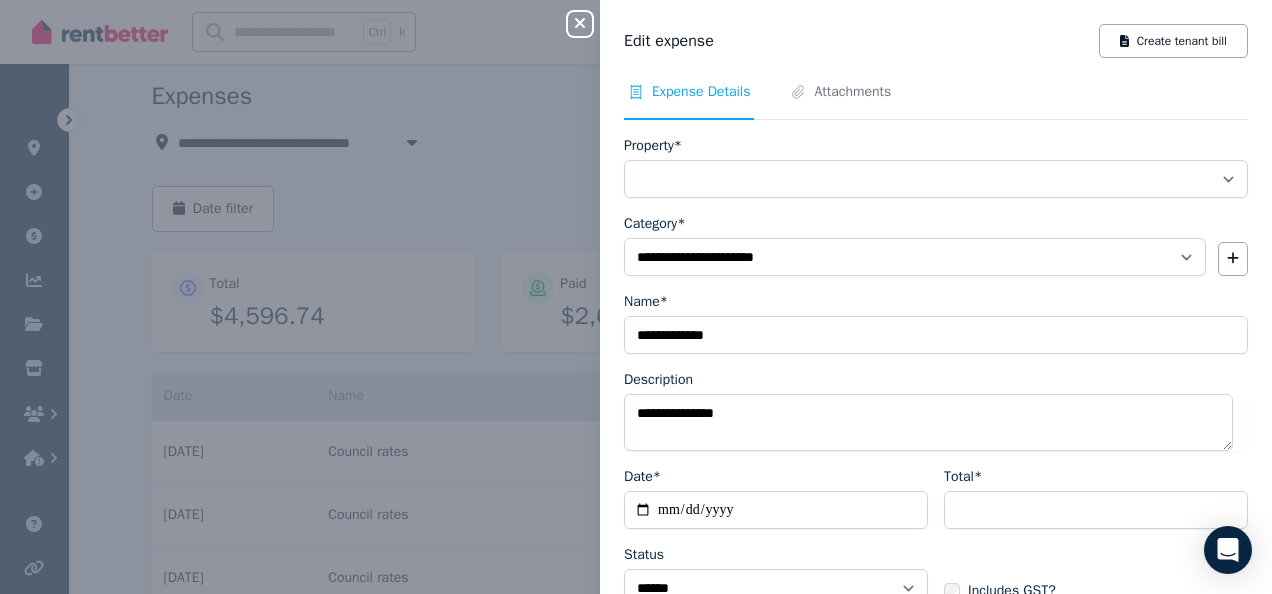 click 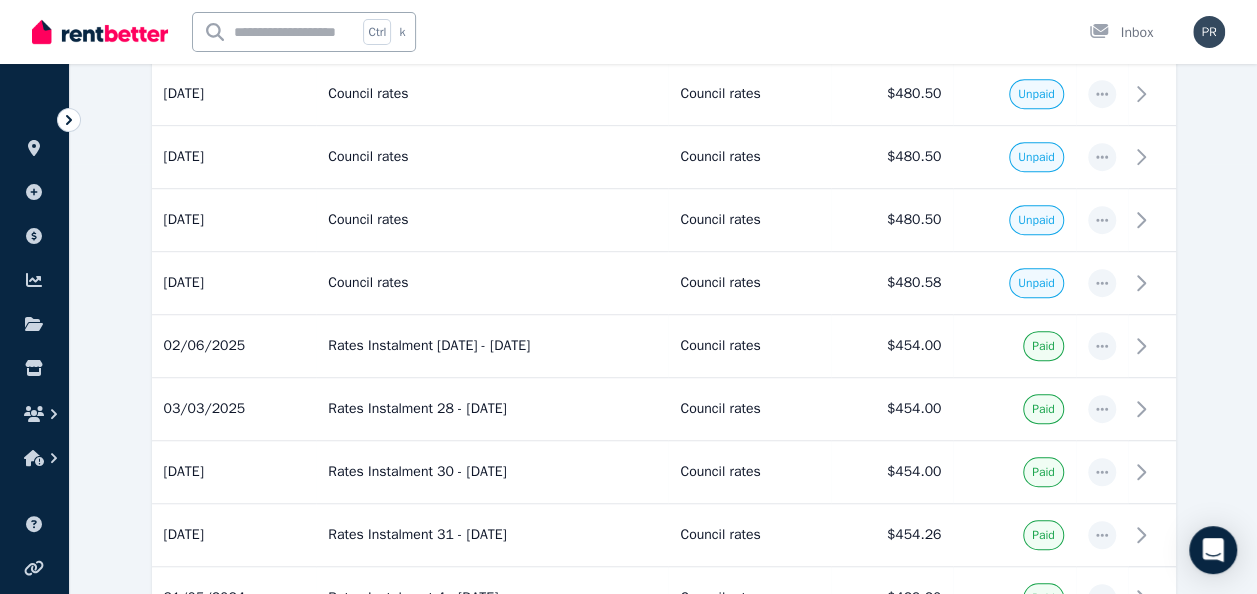 scroll, scrollTop: 436, scrollLeft: 0, axis: vertical 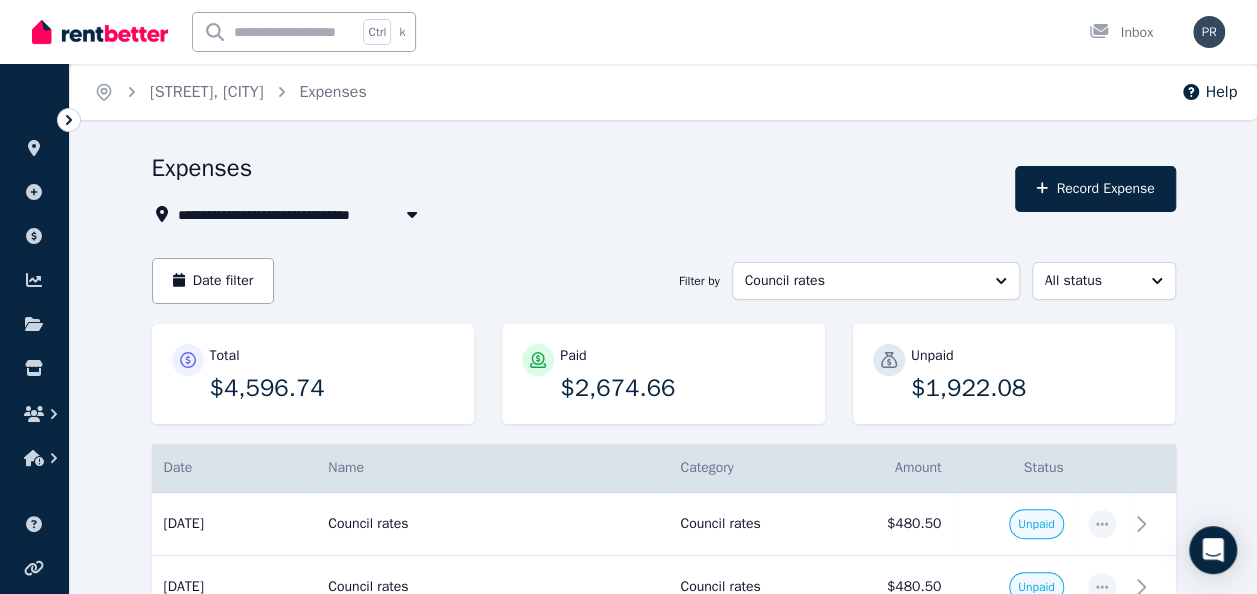 click 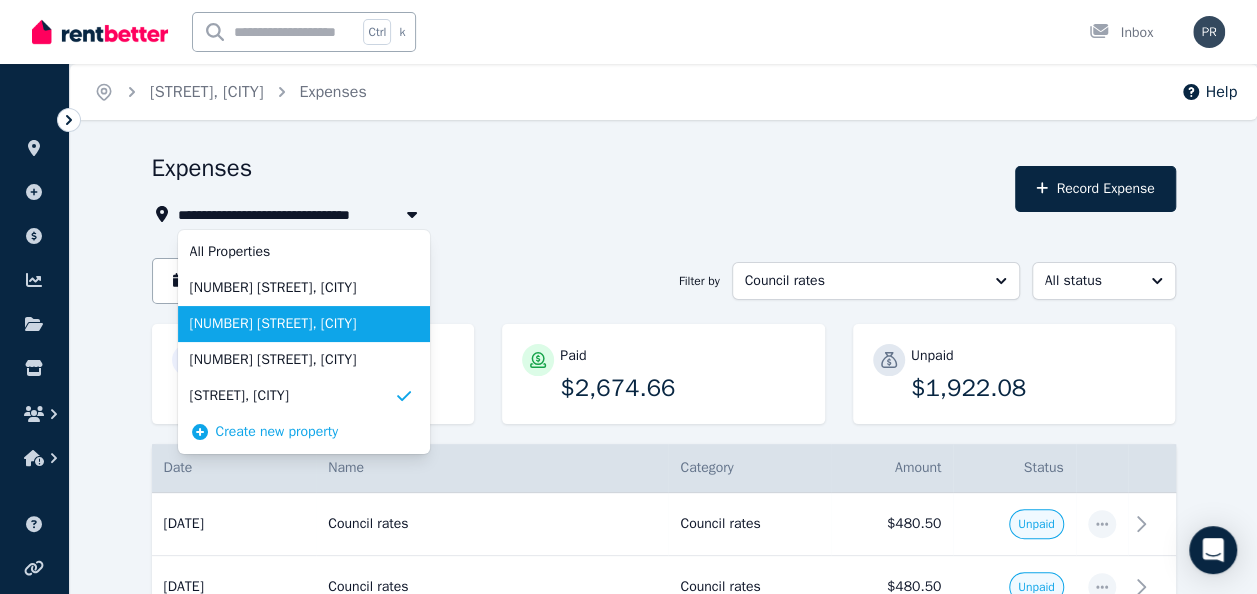 click on "[NUMBER] [STREET], [CITY]" at bounding box center (292, 324) 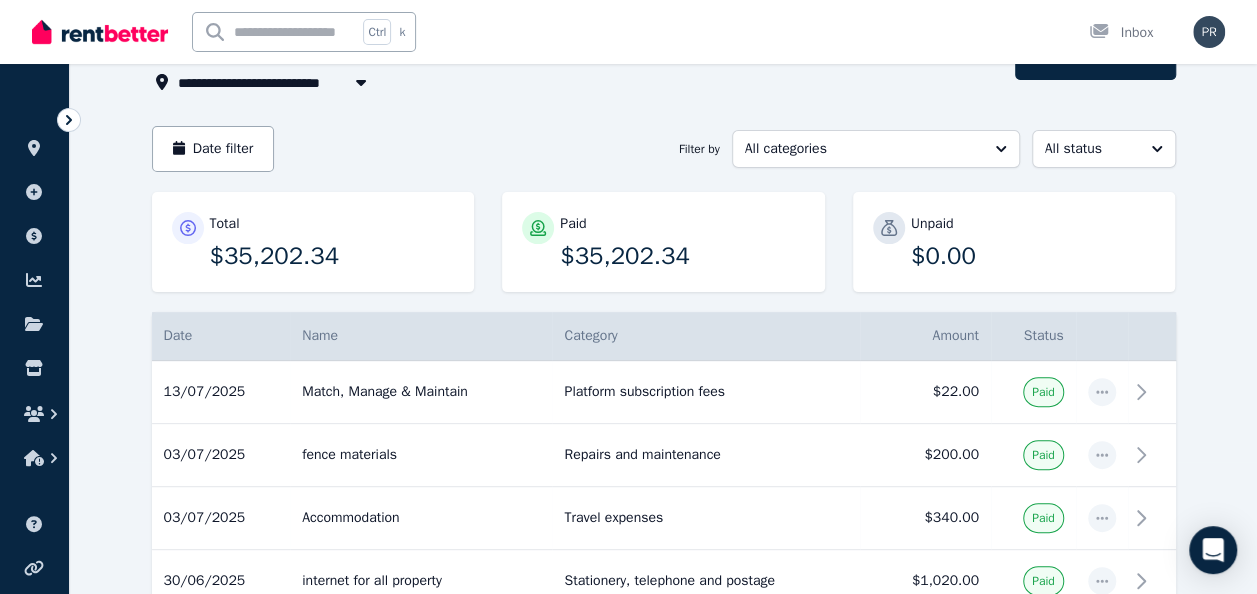 scroll, scrollTop: 127, scrollLeft: 0, axis: vertical 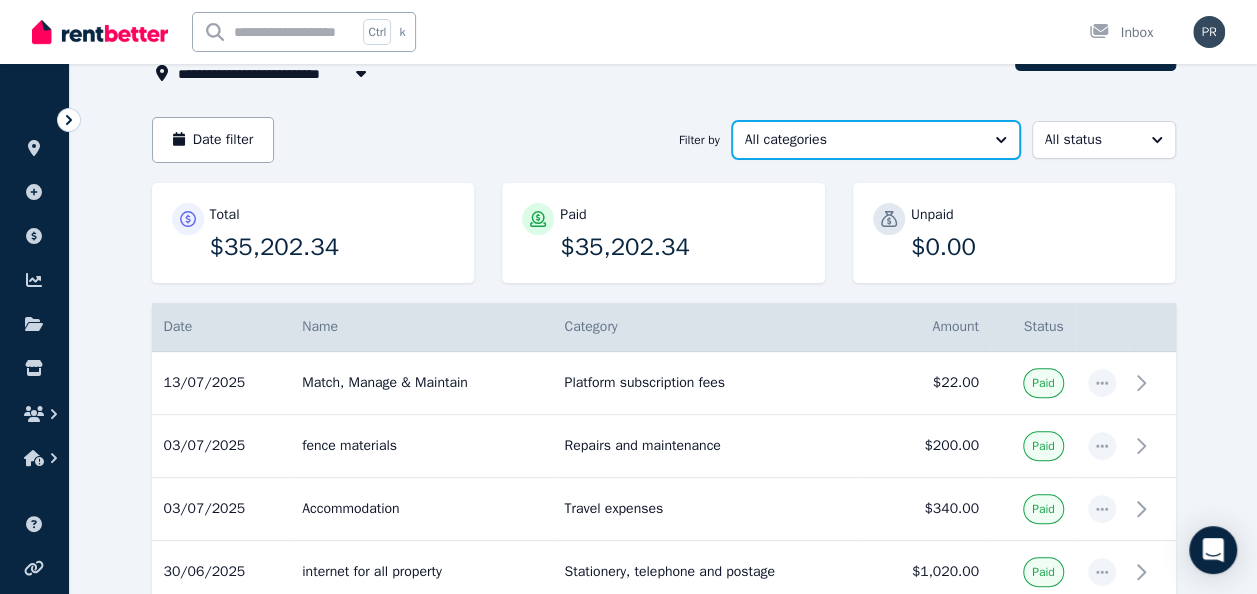 click on "All categories" at bounding box center (876, 140) 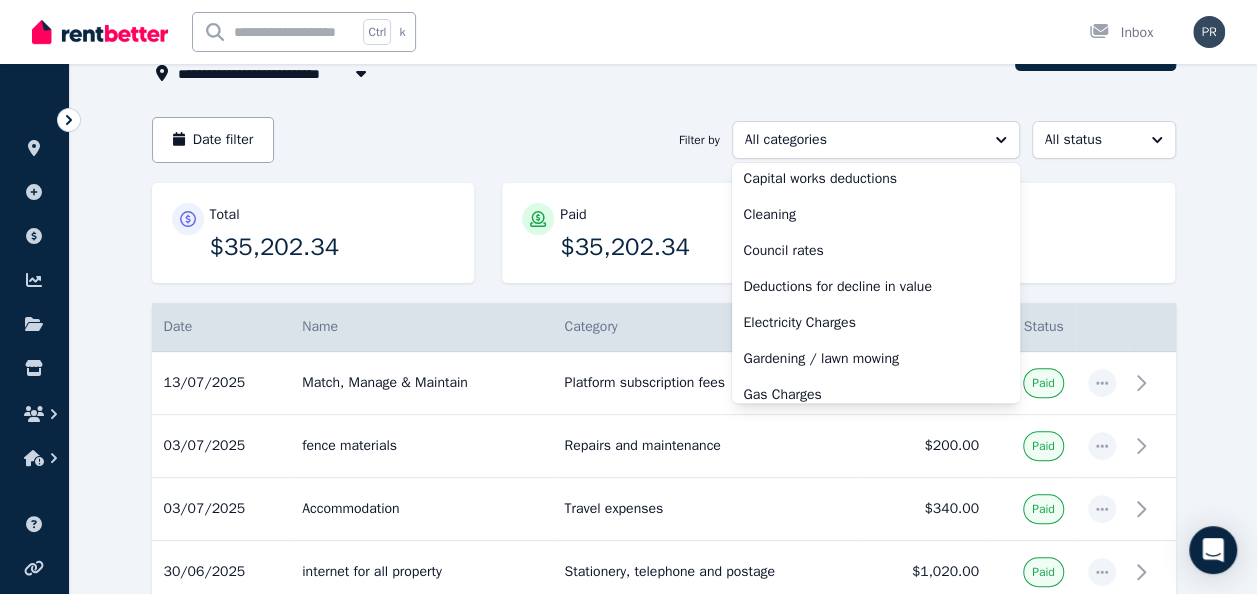 scroll, scrollTop: 210, scrollLeft: 0, axis: vertical 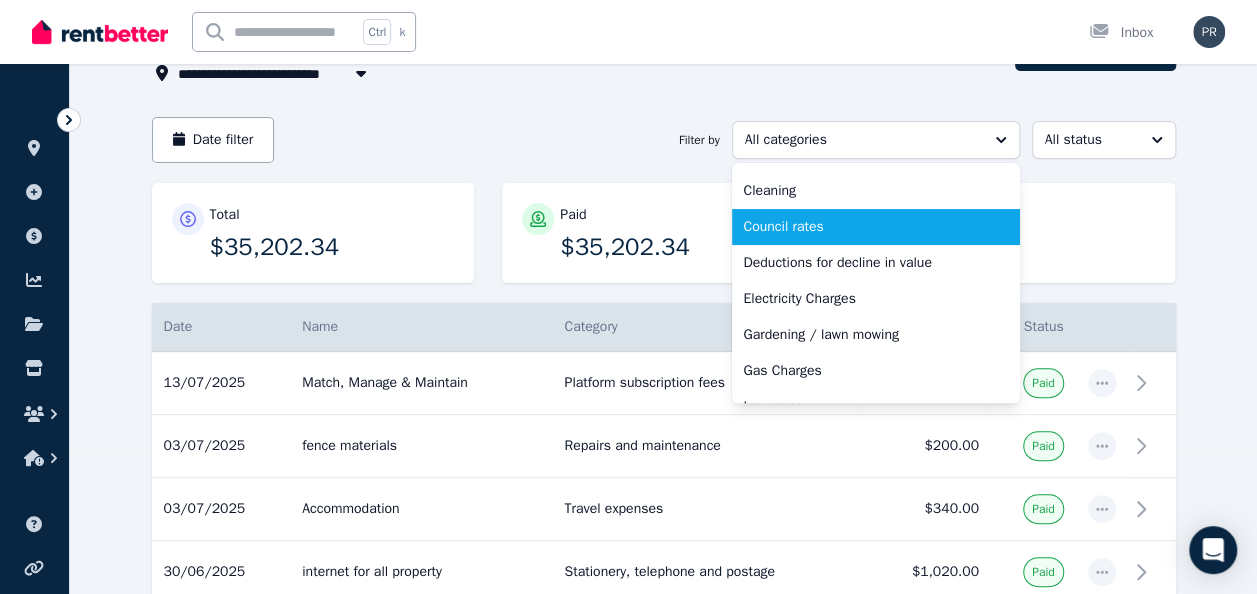 click on "Council rates" at bounding box center [864, 227] 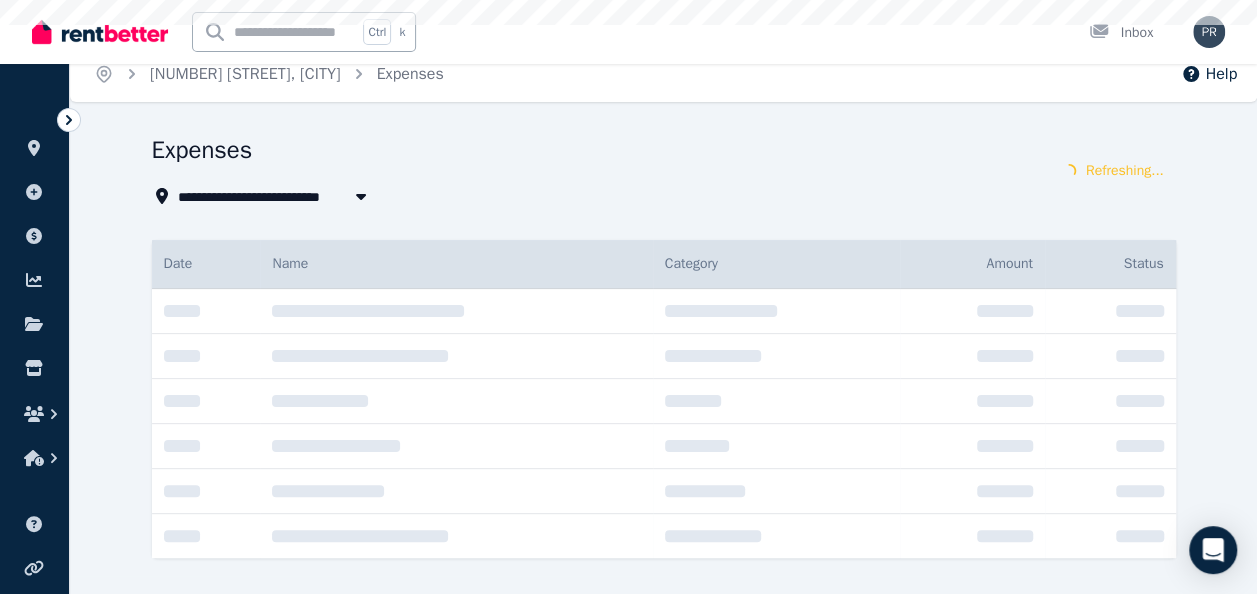 scroll, scrollTop: 0, scrollLeft: 0, axis: both 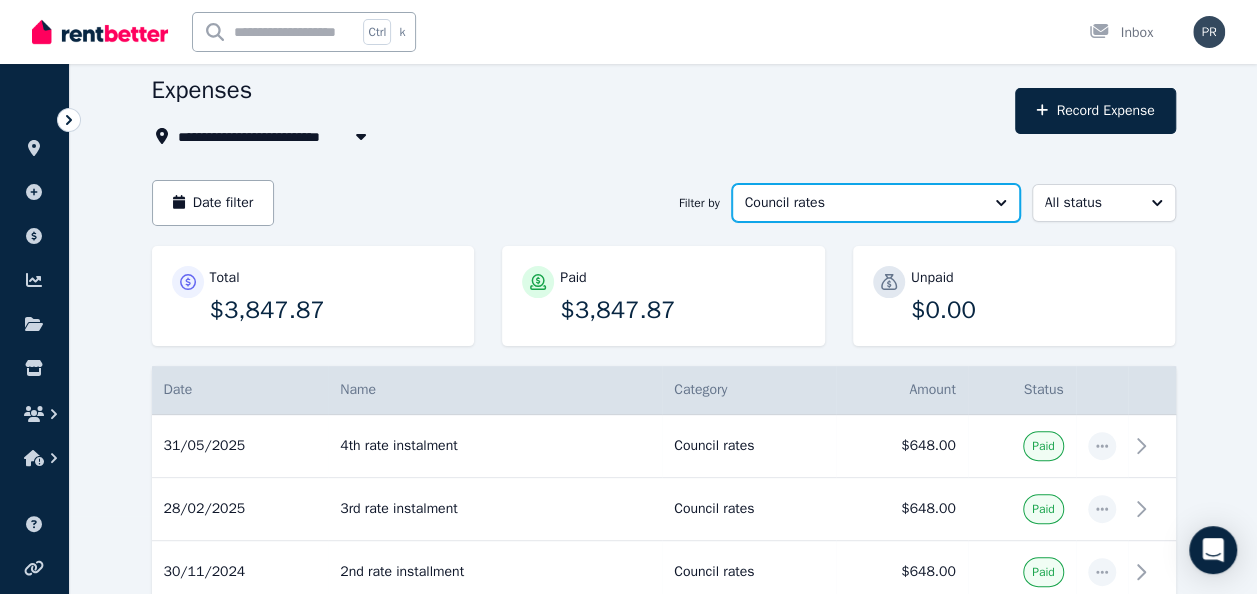 click on "Council rates" at bounding box center (876, 203) 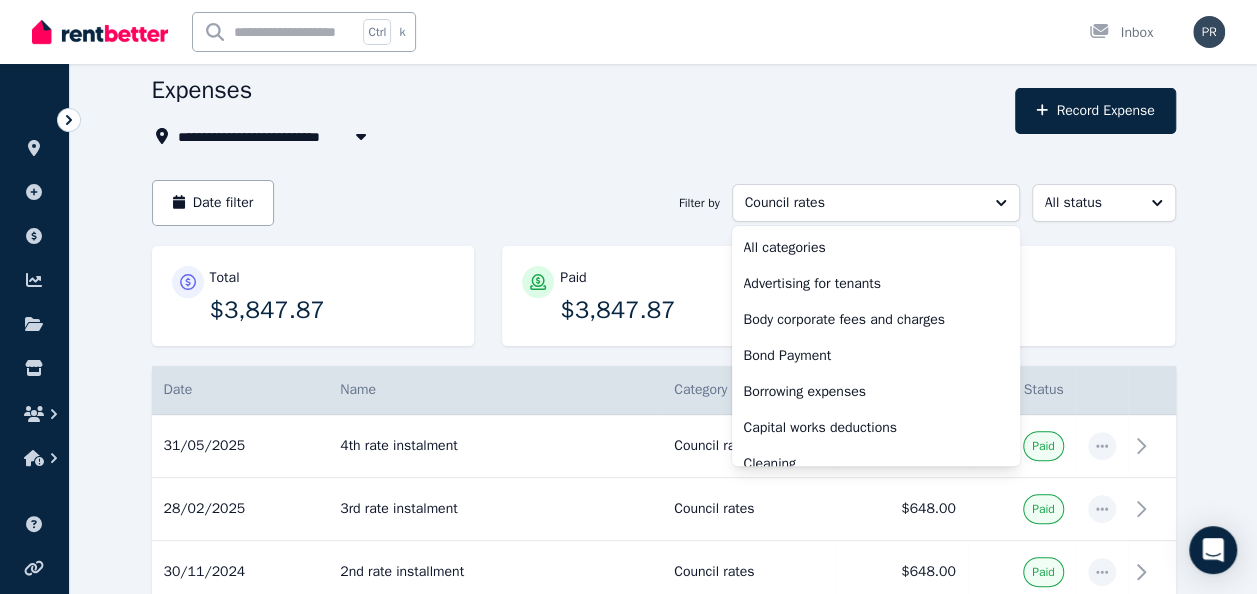 scroll, scrollTop: 52, scrollLeft: 0, axis: vertical 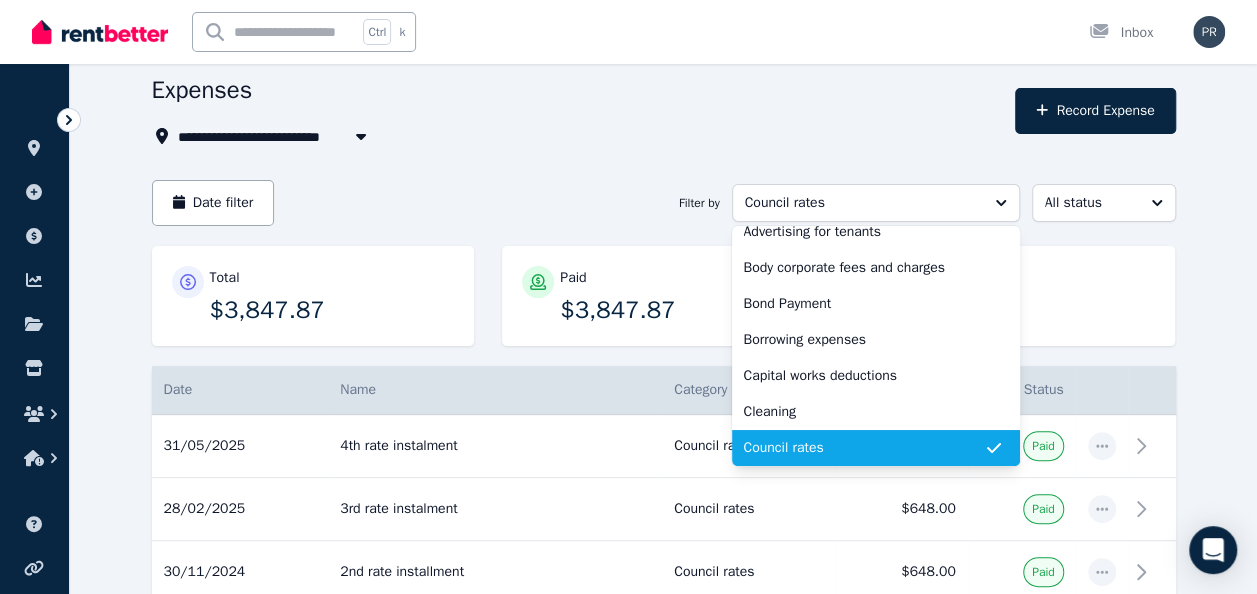 click on "**********" at bounding box center [664, 469] 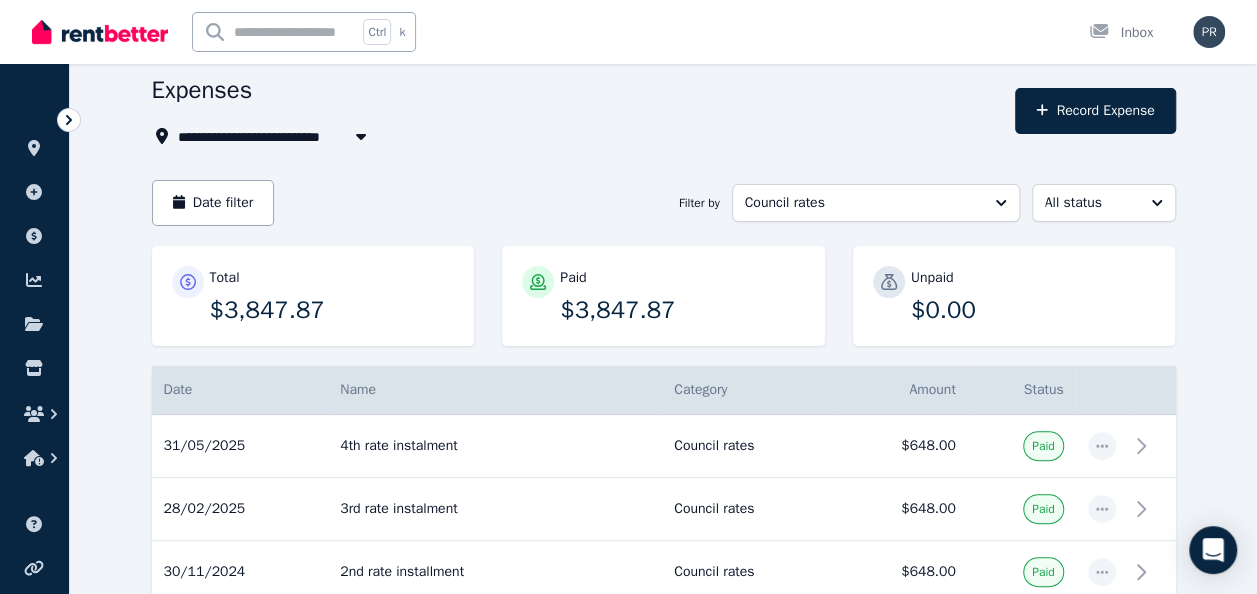 click on "Date filter Filter by Council rates All status" at bounding box center (664, 203) 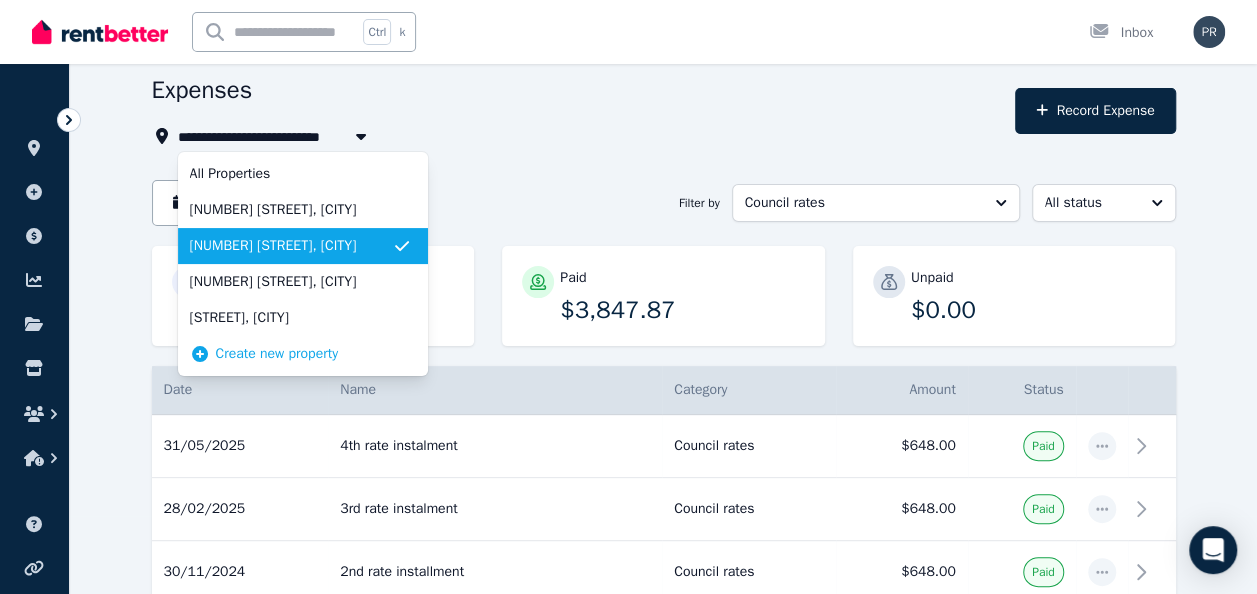 click on "[NUMBER] [STREET], [CITY]" at bounding box center (291, 246) 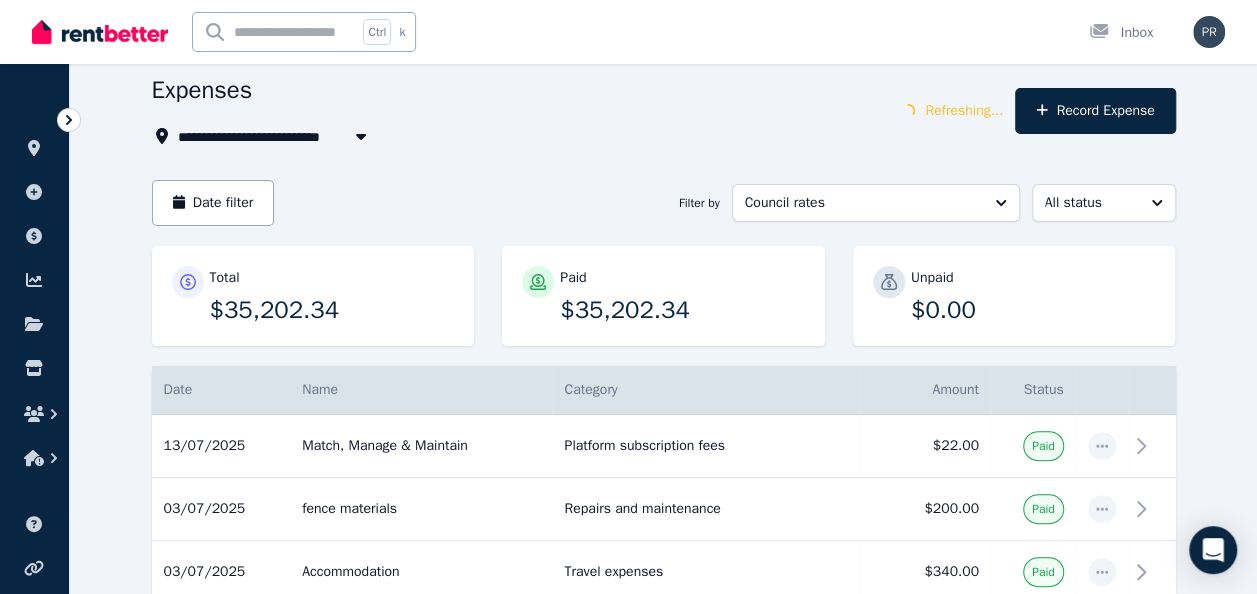 scroll, scrollTop: 0, scrollLeft: 0, axis: both 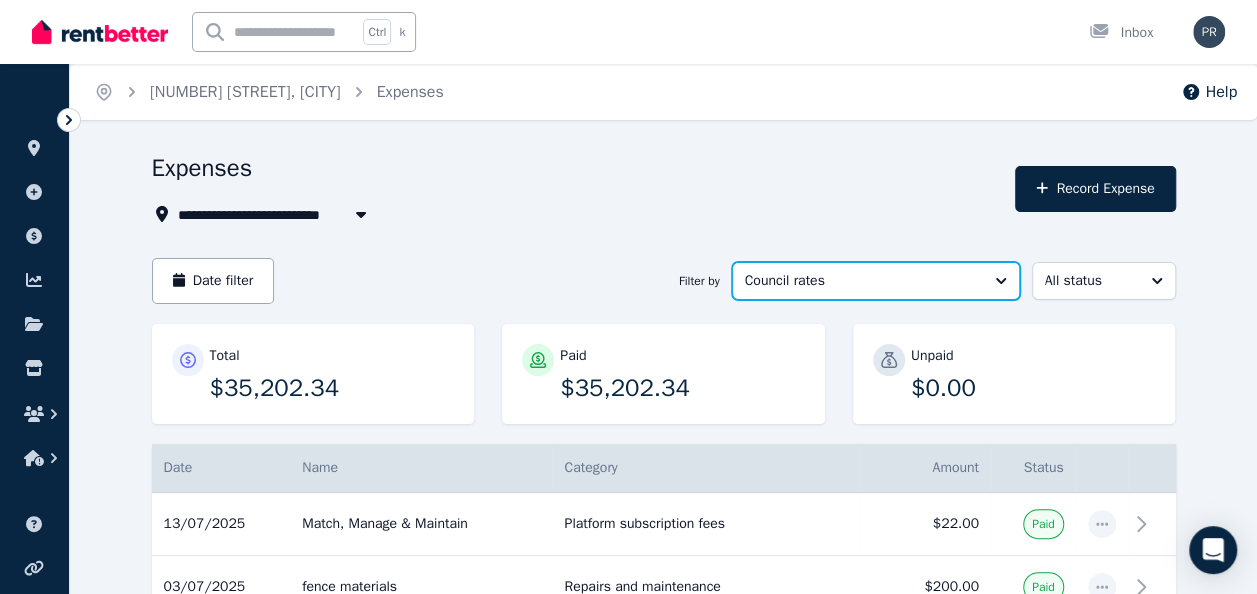 click on "Council rates" at bounding box center [876, 281] 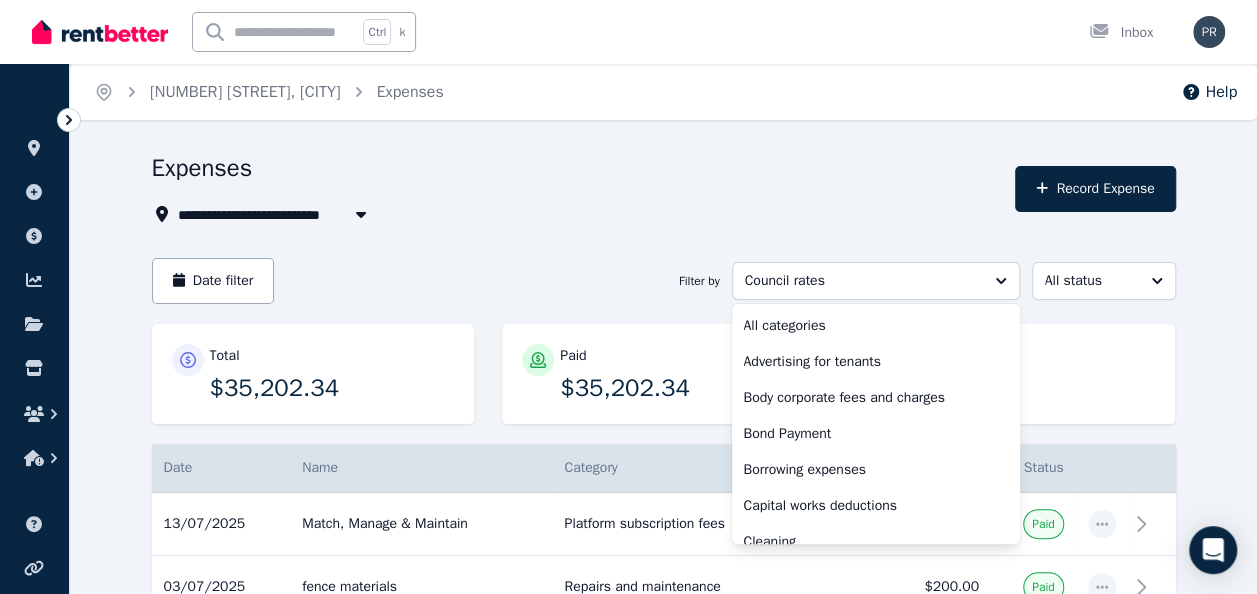 scroll, scrollTop: 52, scrollLeft: 0, axis: vertical 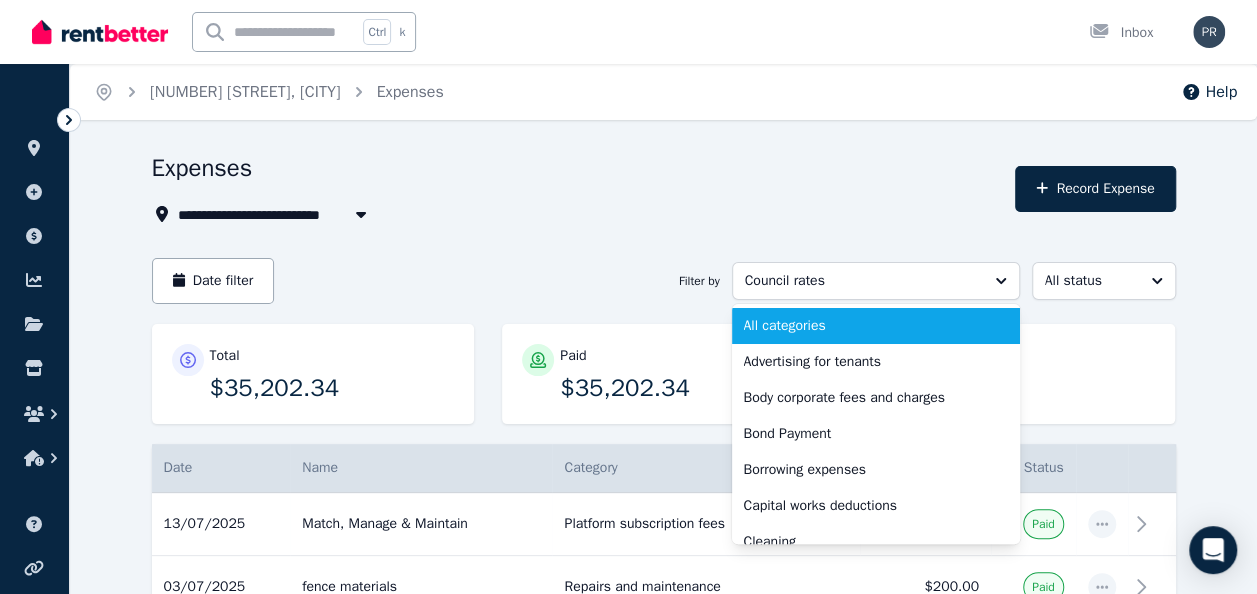 click on "All categories" at bounding box center [864, 326] 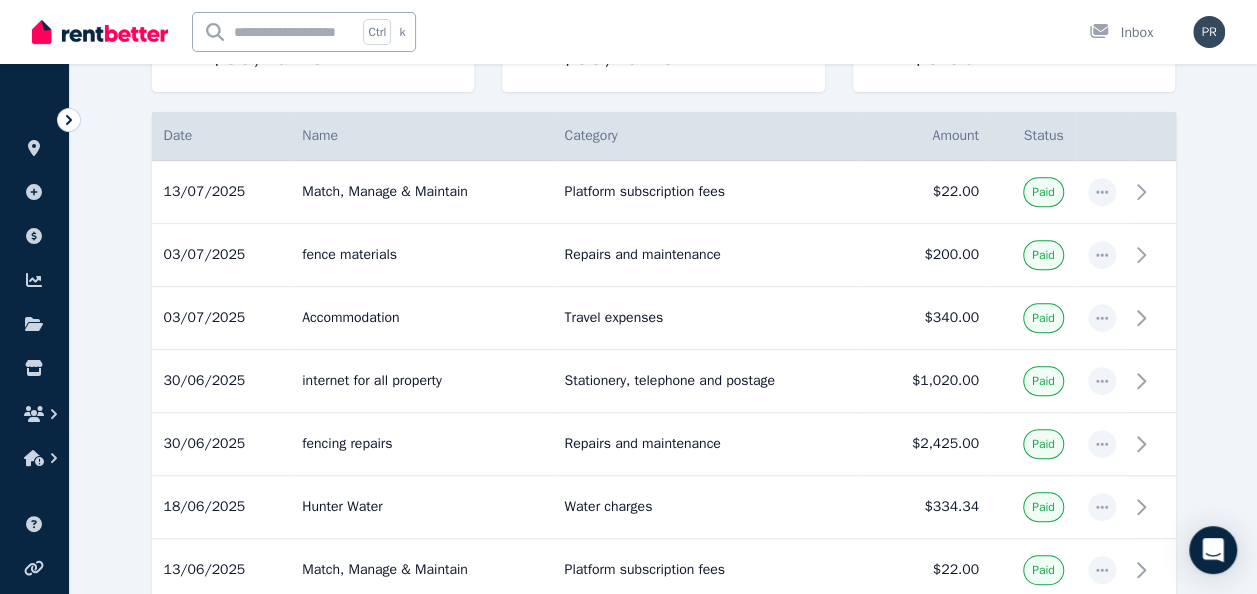 scroll, scrollTop: 0, scrollLeft: 0, axis: both 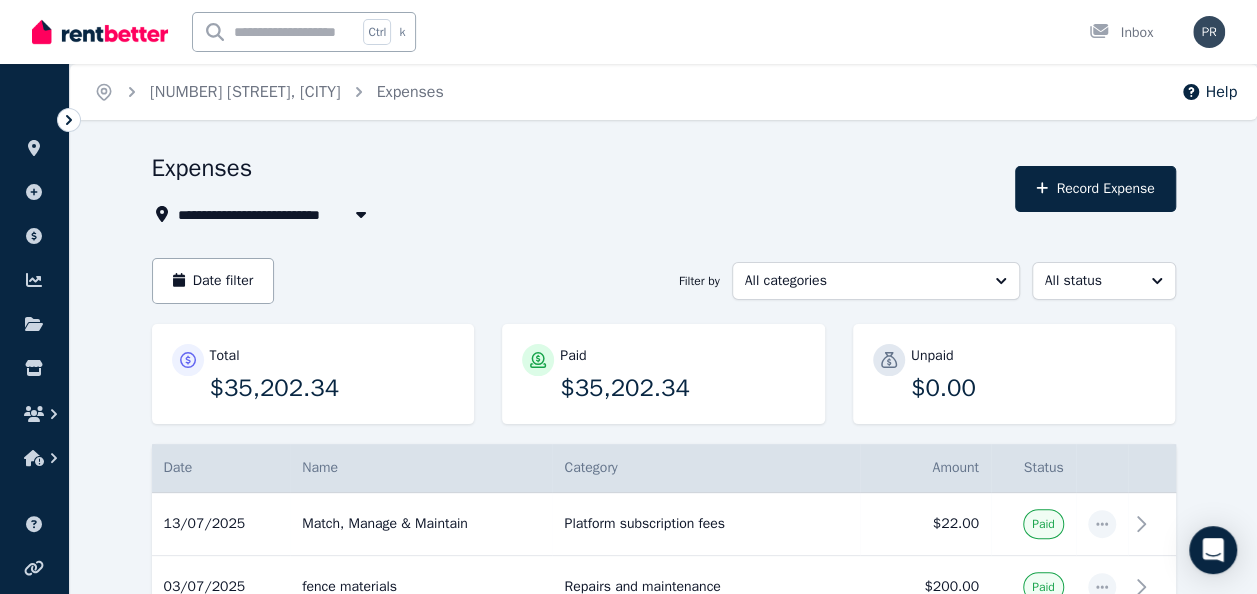 click 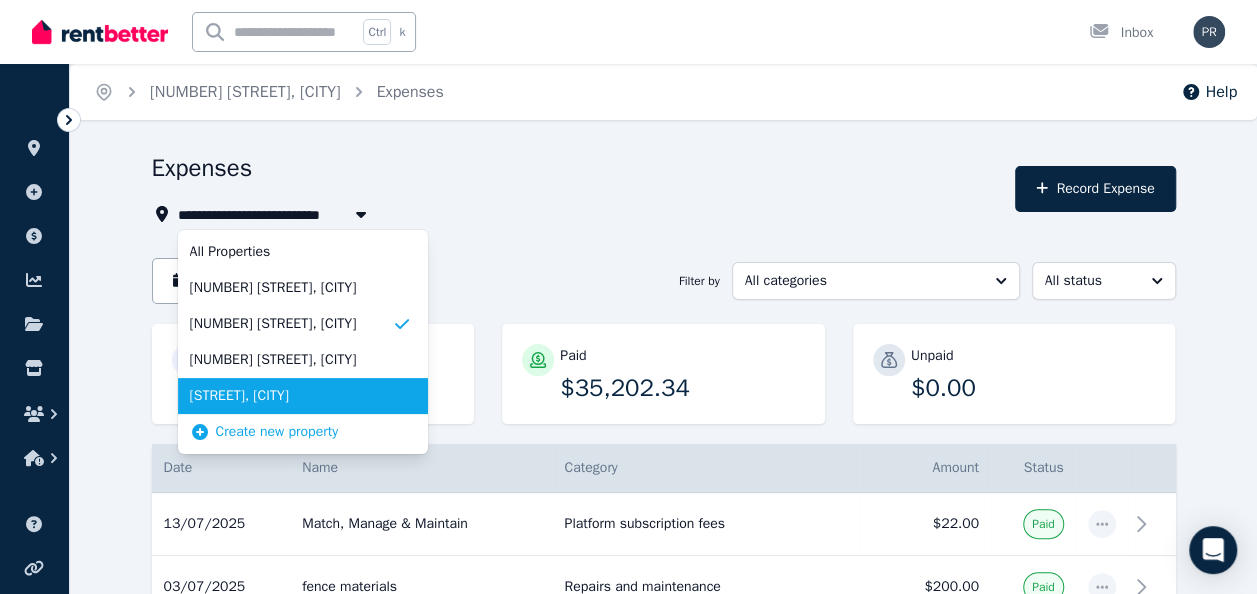 click on "[STREET], [CITY]" at bounding box center [291, 396] 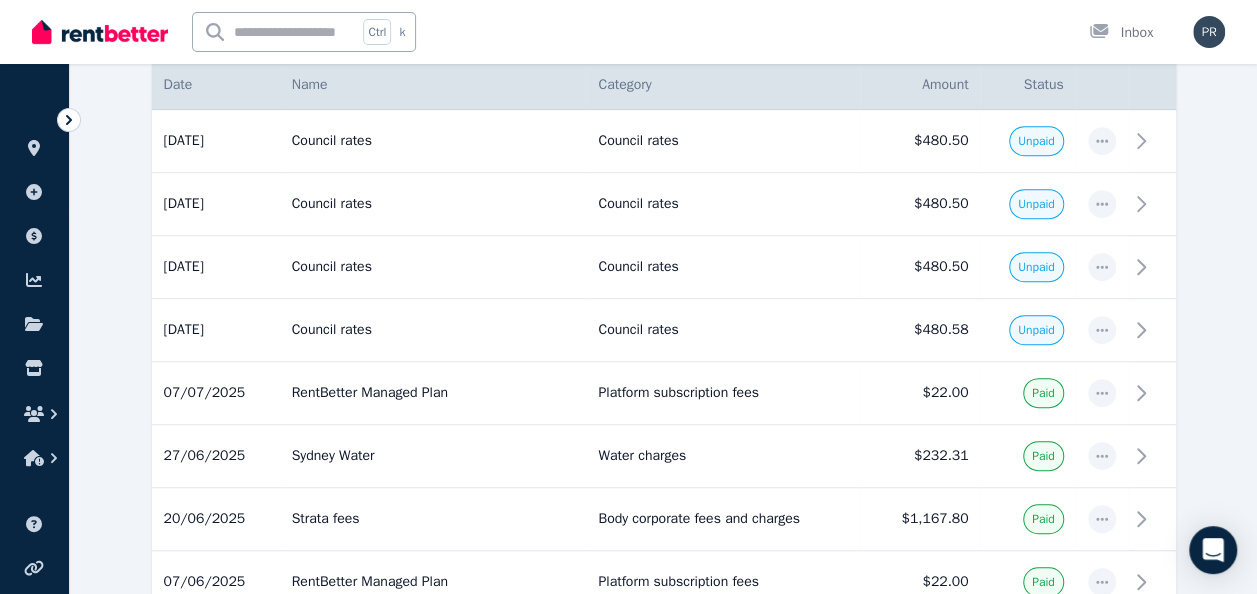 scroll, scrollTop: 374, scrollLeft: 0, axis: vertical 